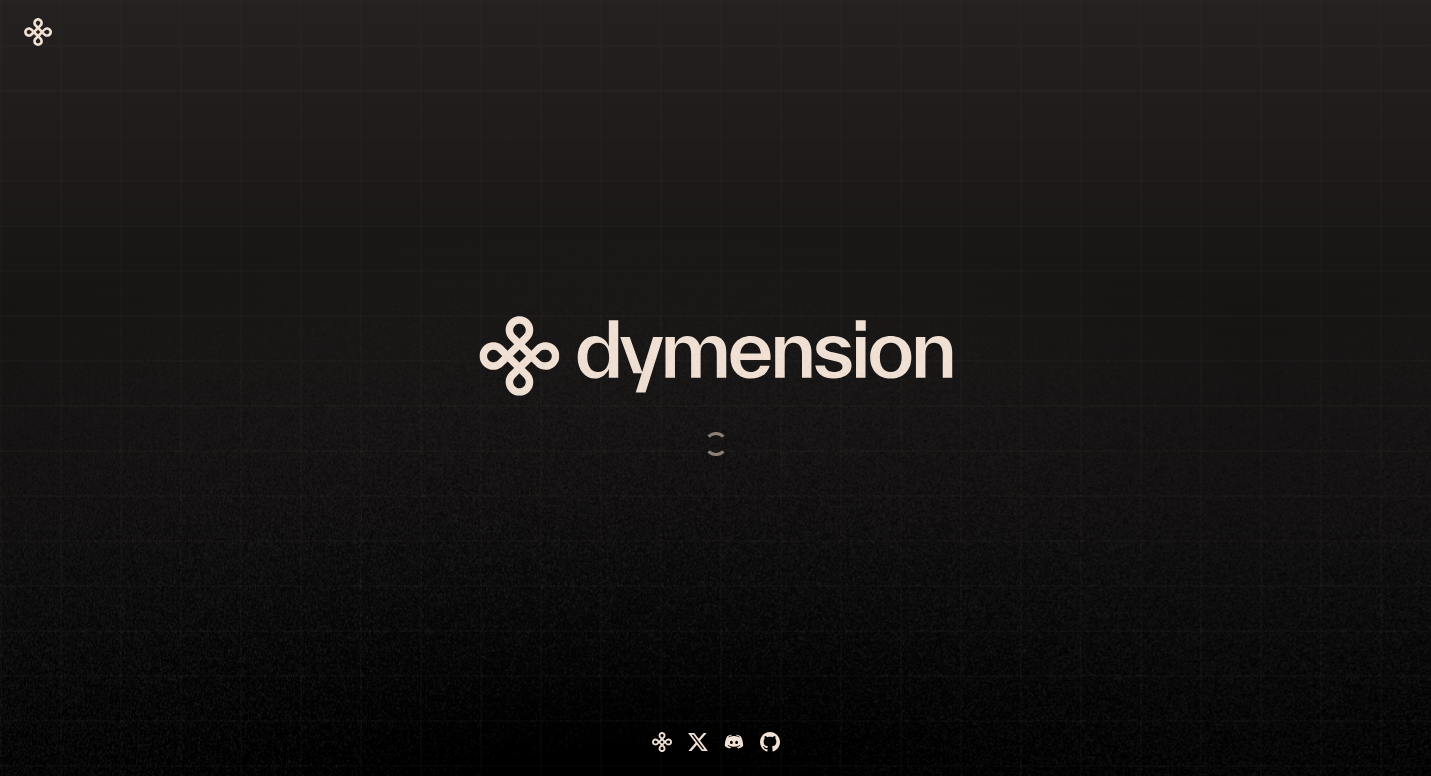scroll, scrollTop: 0, scrollLeft: 0, axis: both 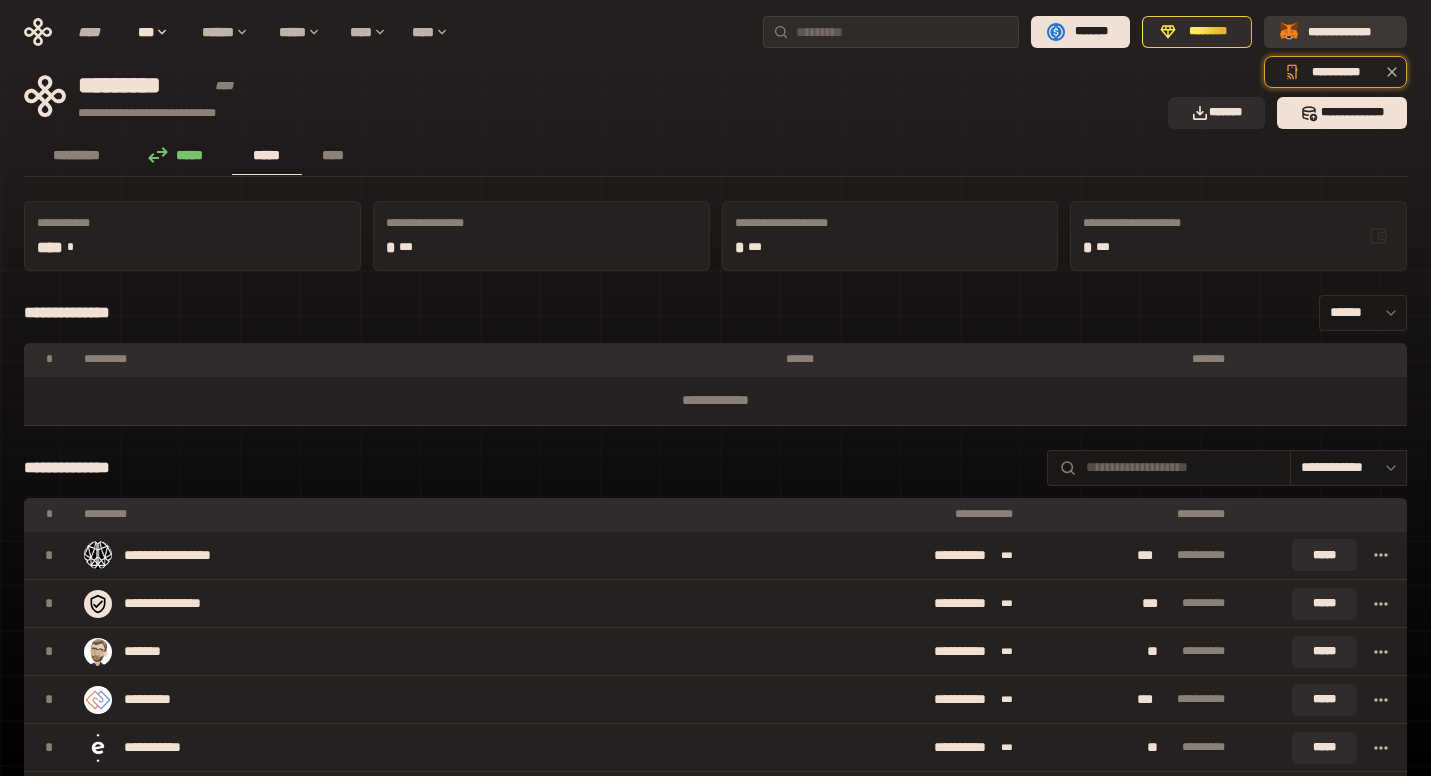 click on "**********" at bounding box center [1349, 32] 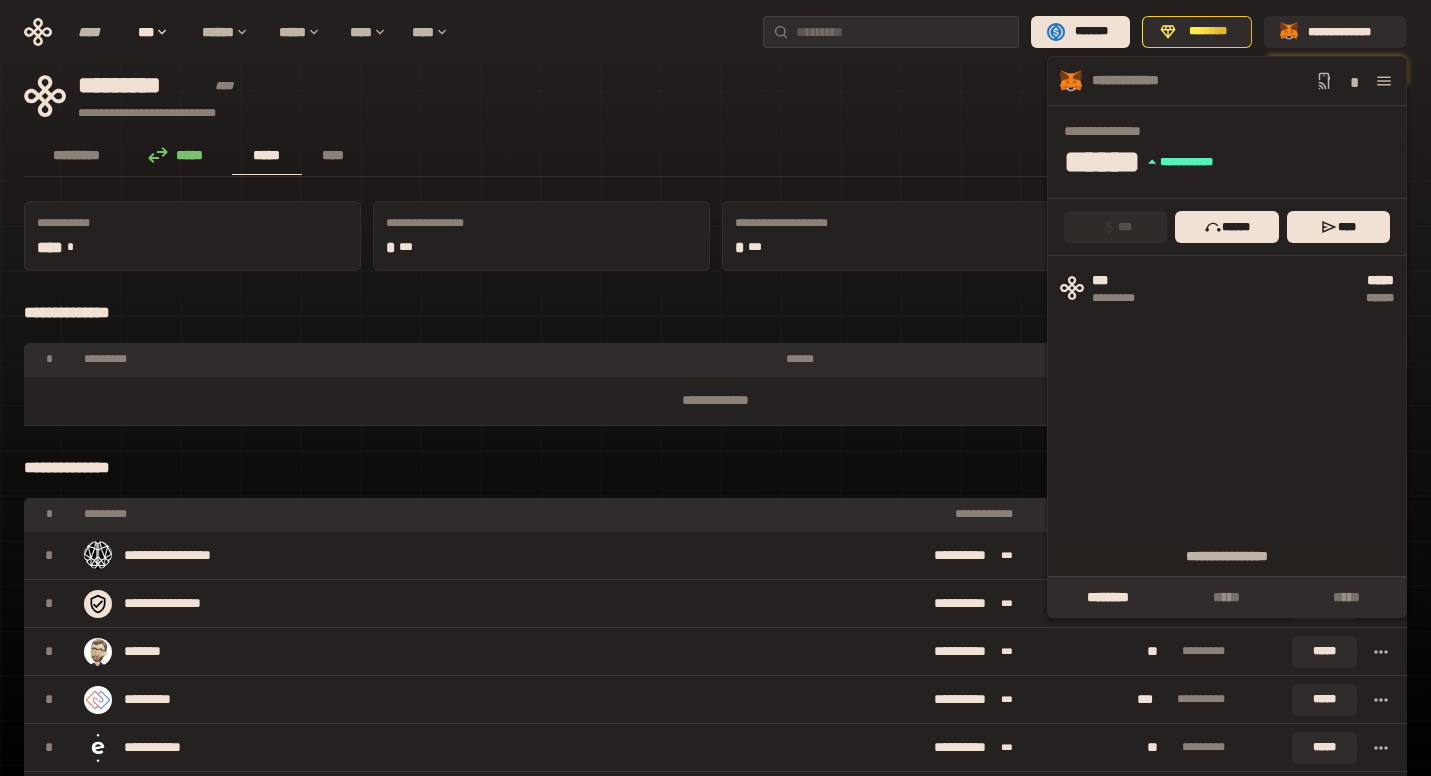 click on "**********" at bounding box center [590, 96] 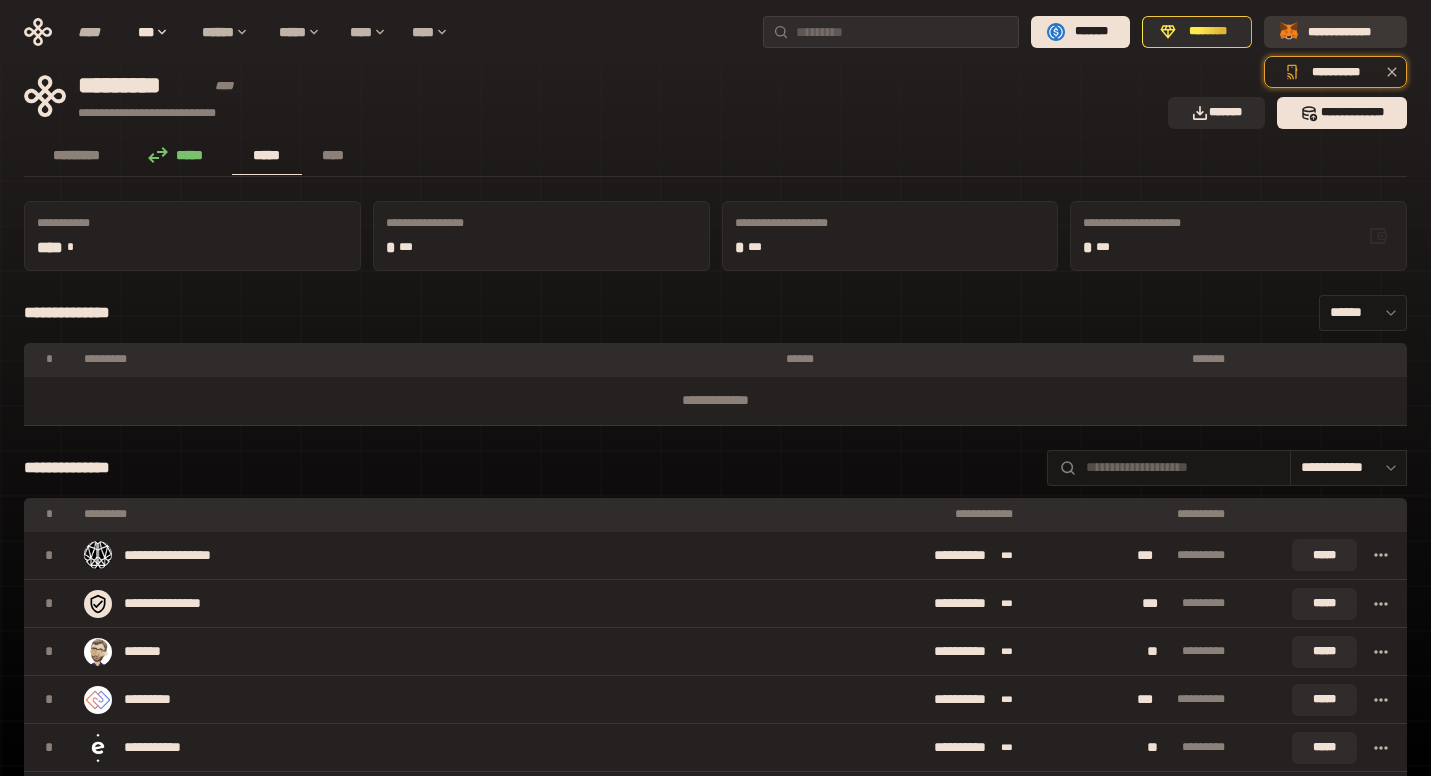 click on "**********" at bounding box center [1349, 32] 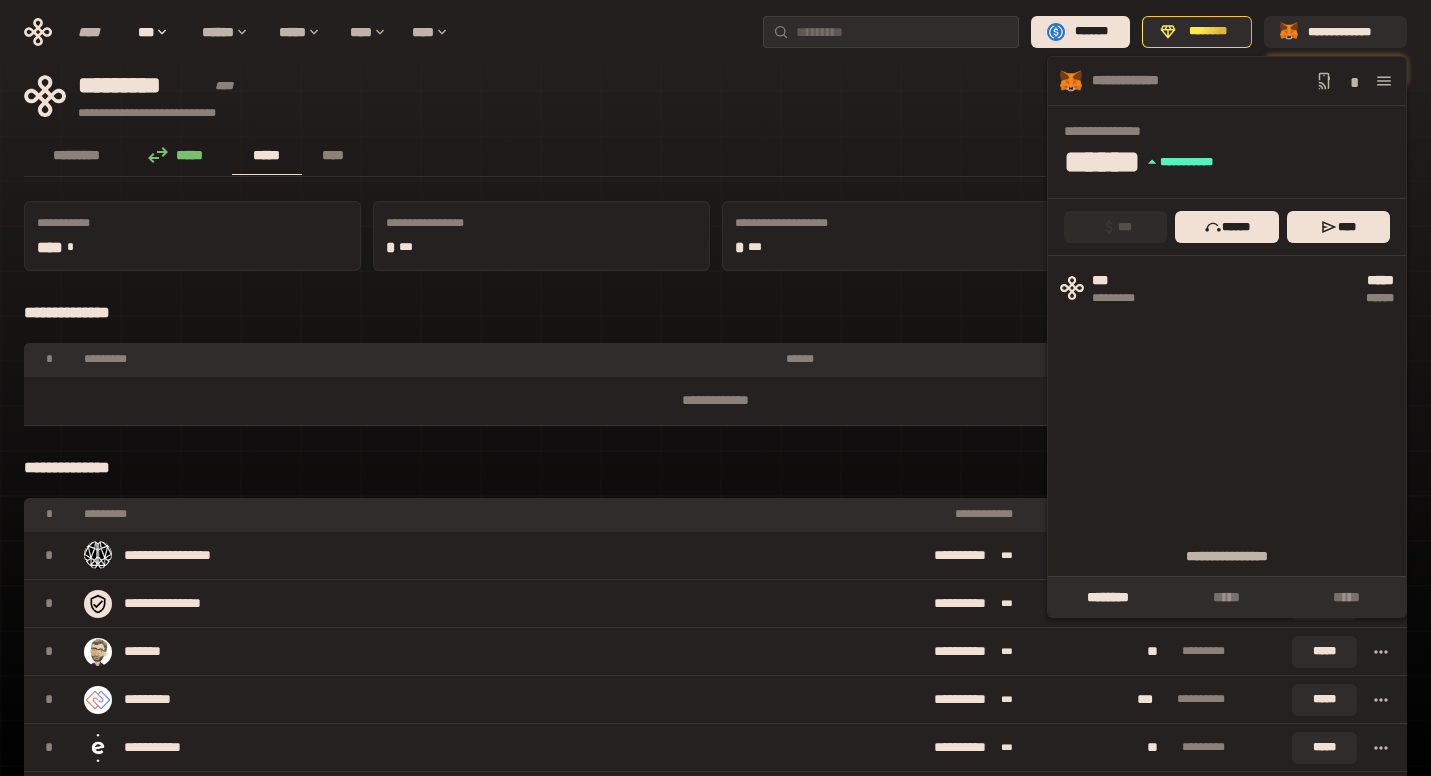 click on "*** ****** ****" at bounding box center (1227, 227) 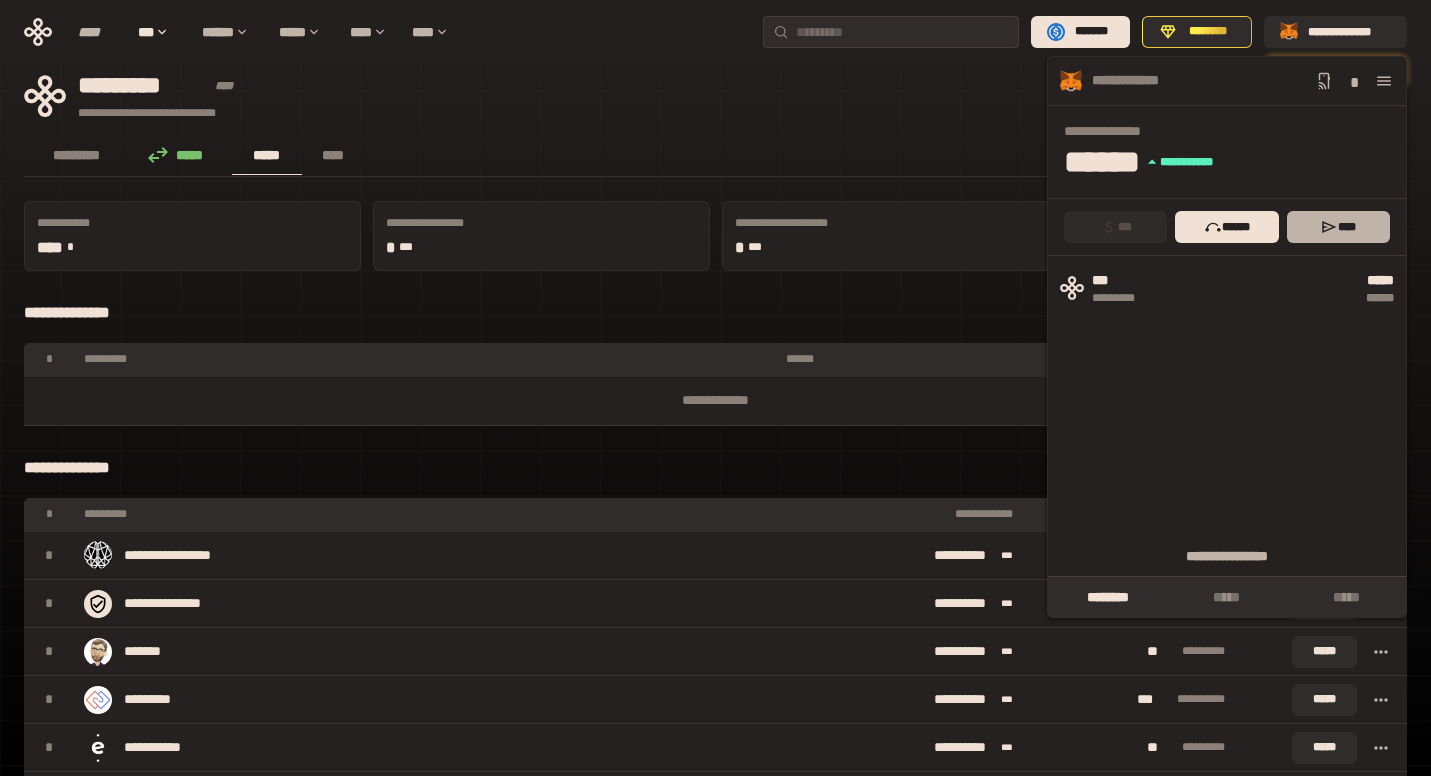 click on "****" at bounding box center (1338, 227) 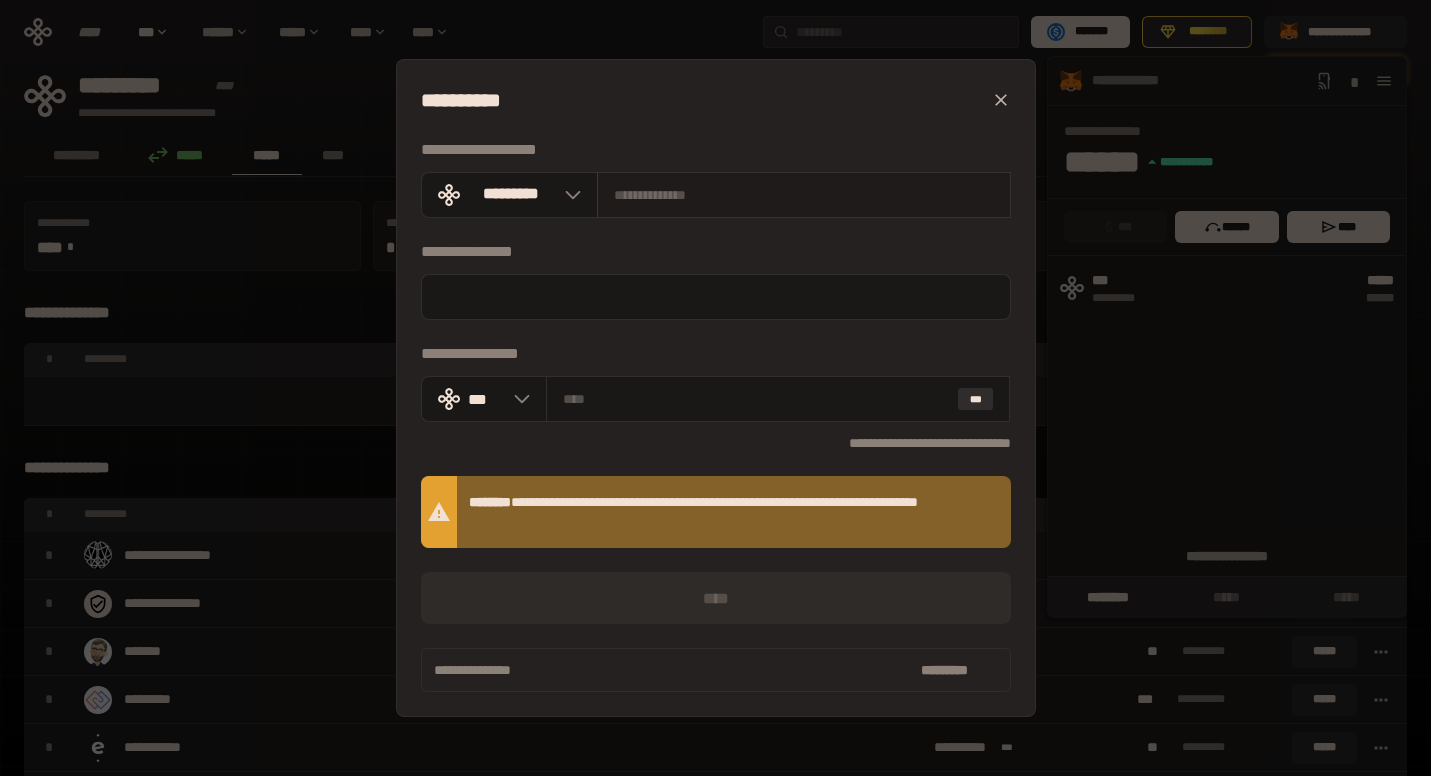 click at bounding box center [804, 195] 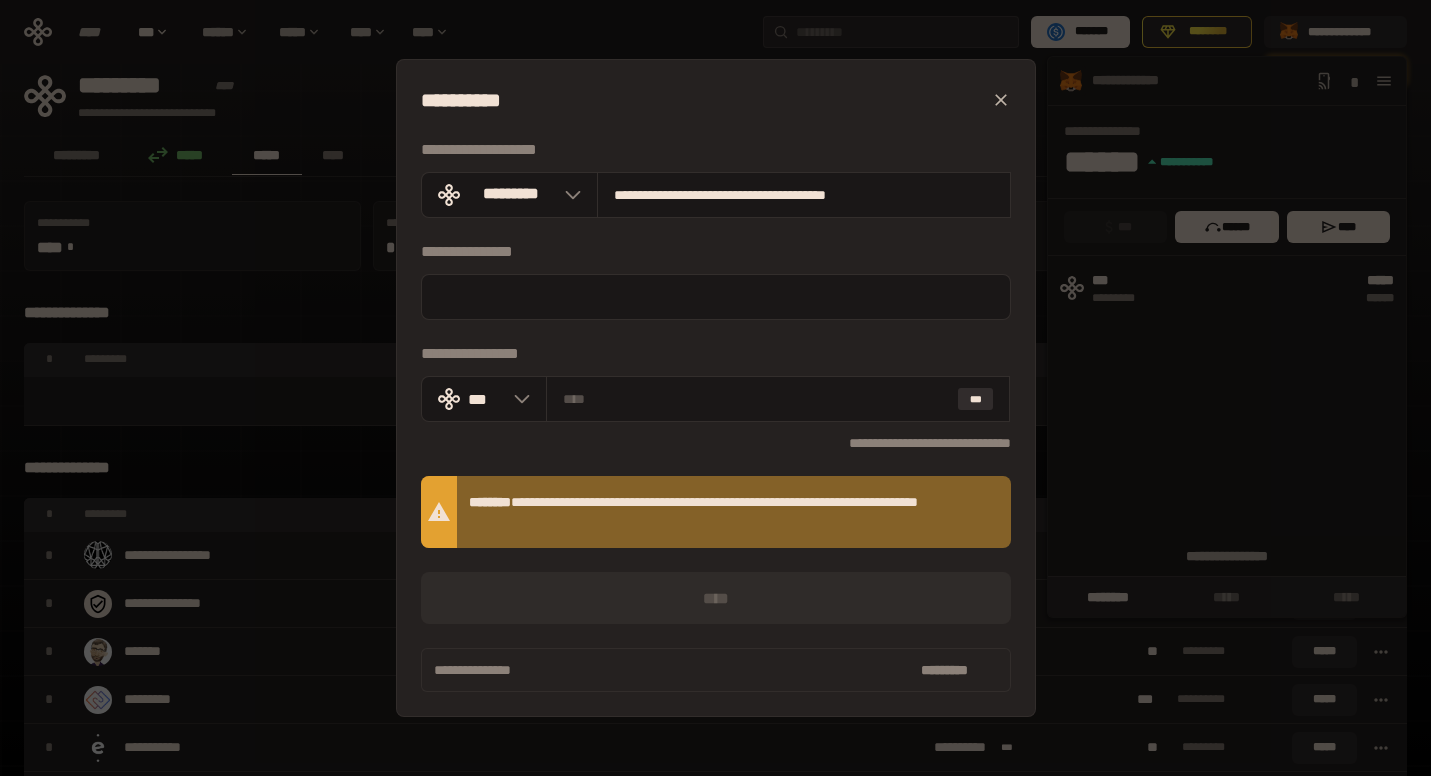 type on "**********" 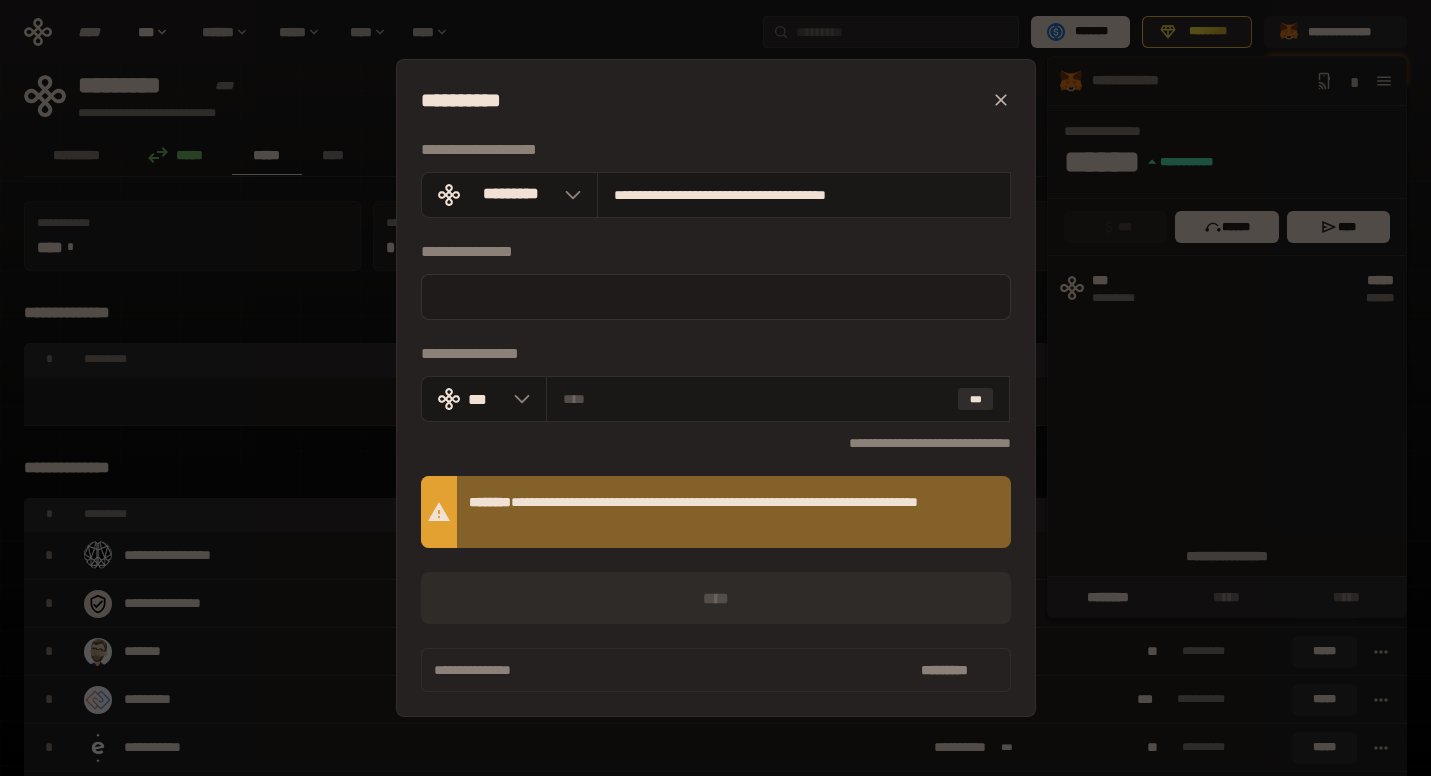click at bounding box center (716, 297) 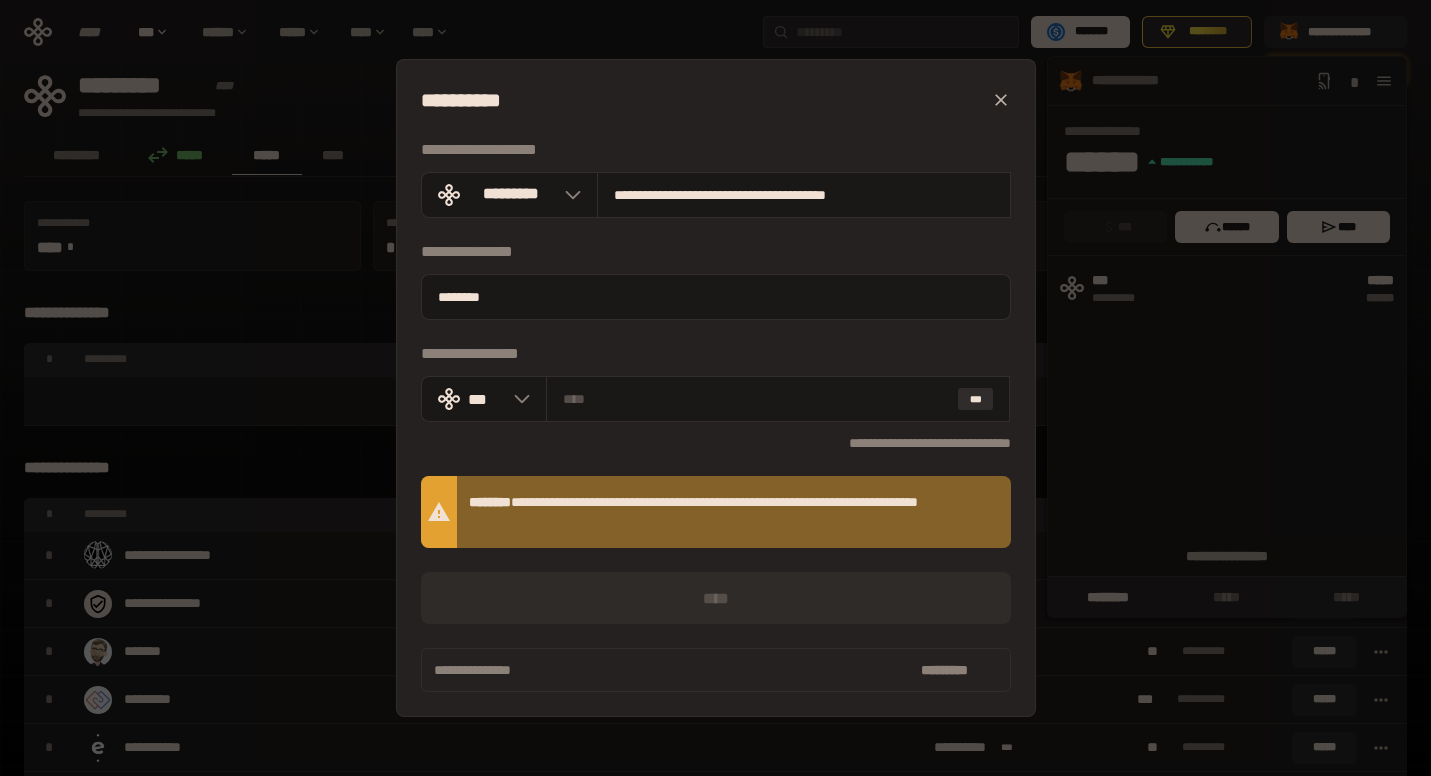 type on "********" 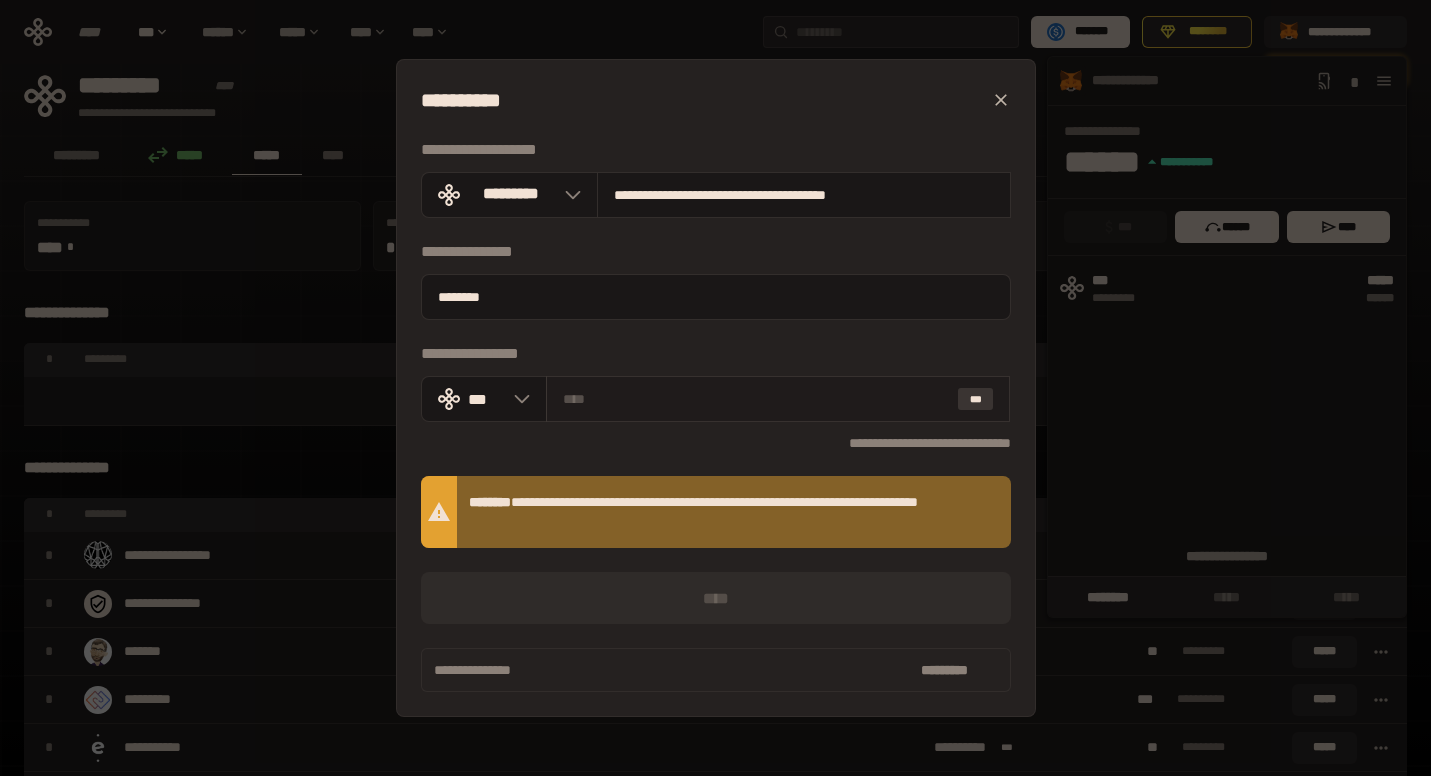 click on "***" at bounding box center (976, 399) 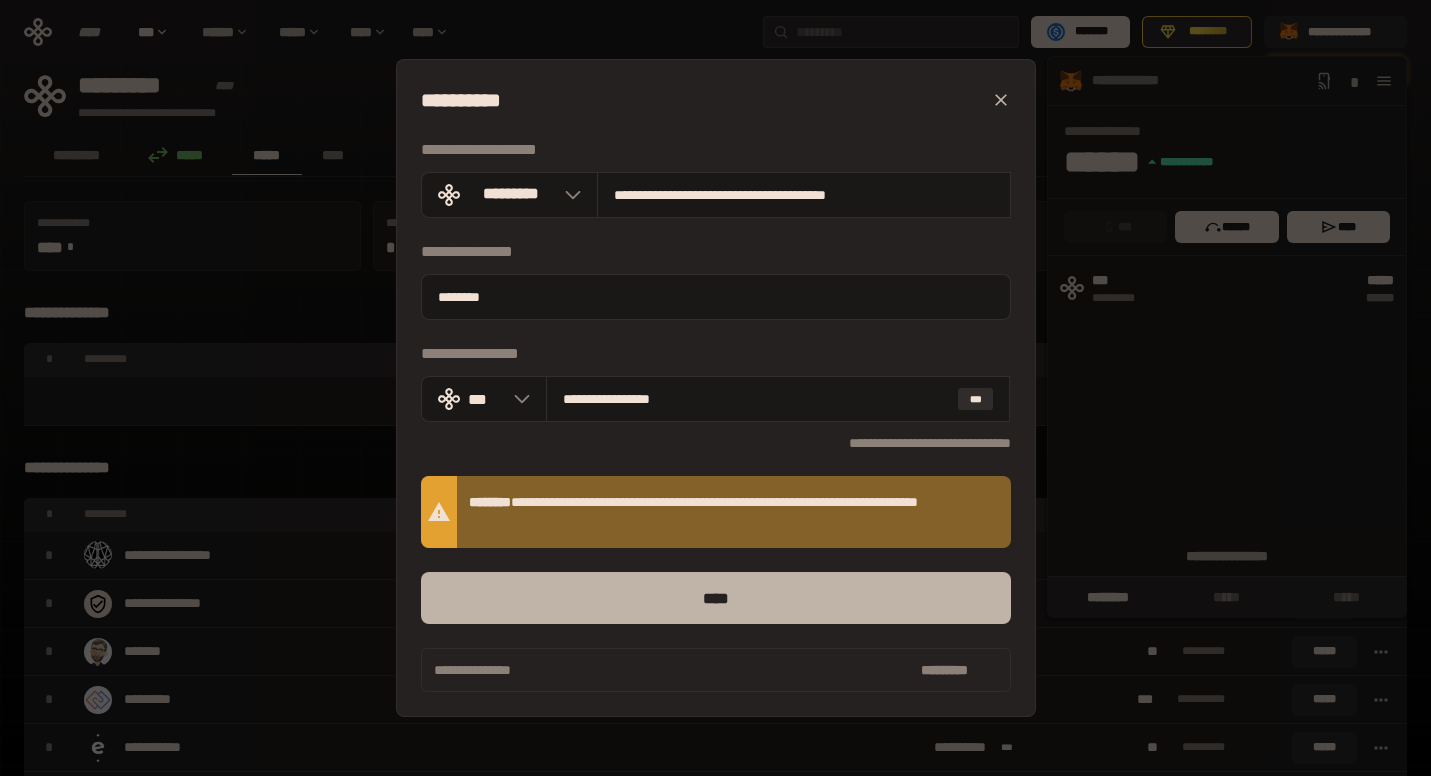 click on "****" at bounding box center [716, 598] 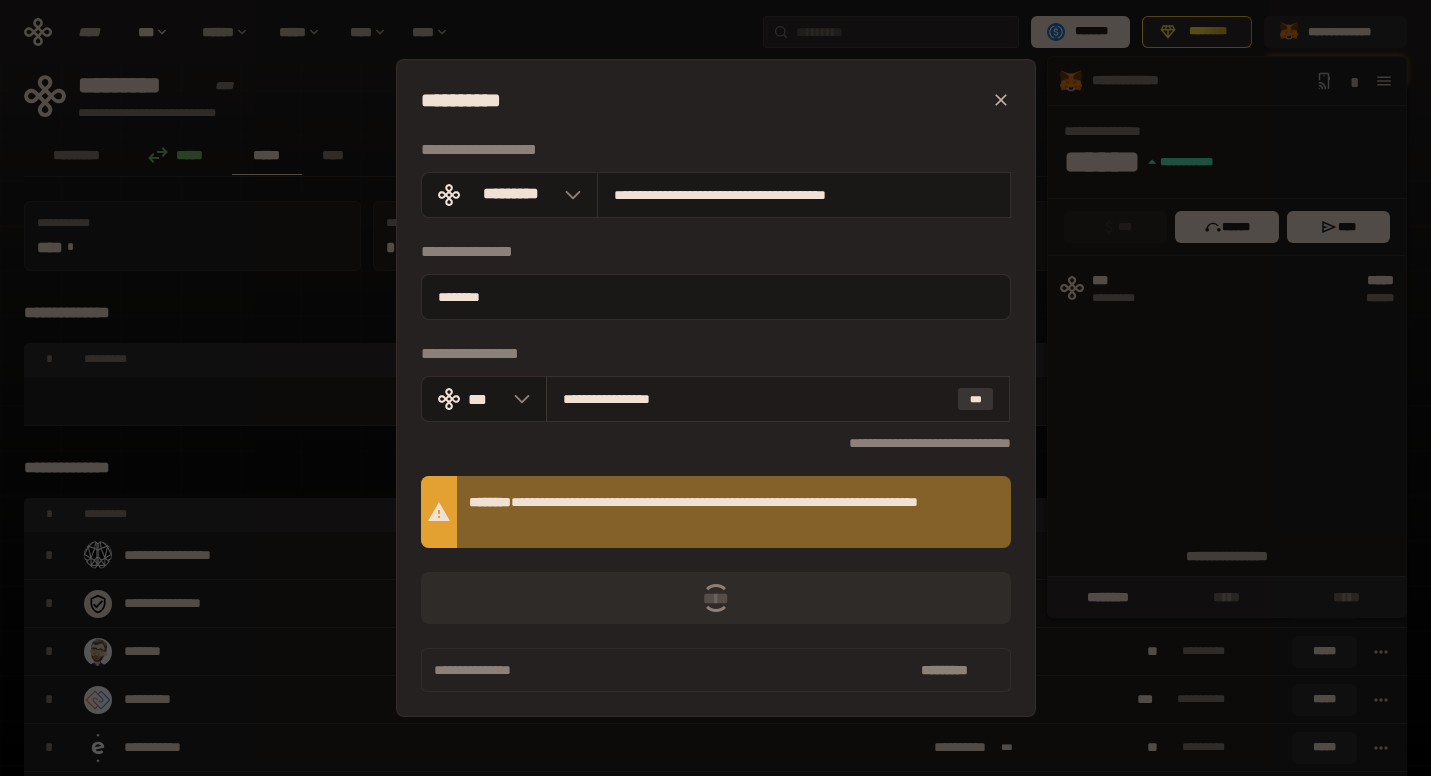 click on "***" at bounding box center [976, 399] 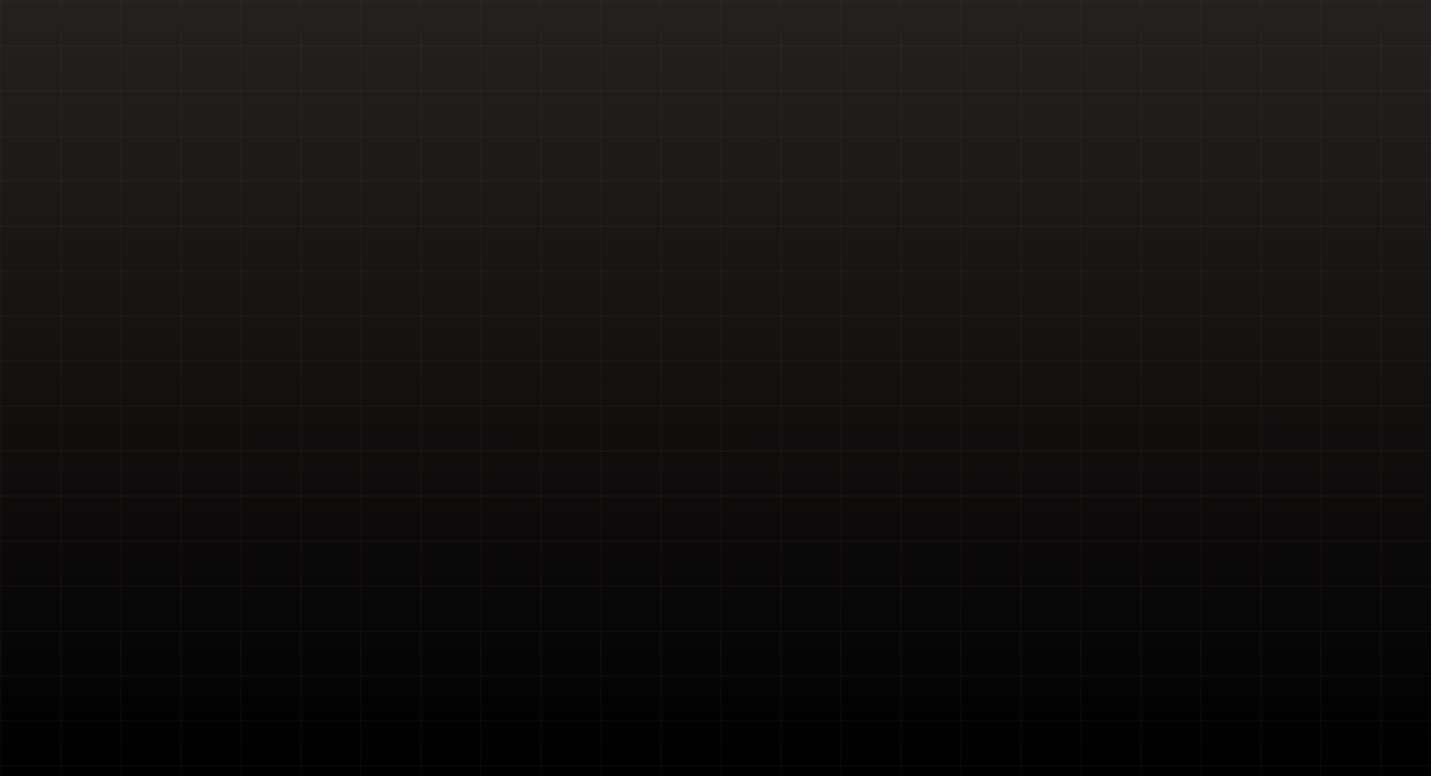 scroll, scrollTop: 0, scrollLeft: 0, axis: both 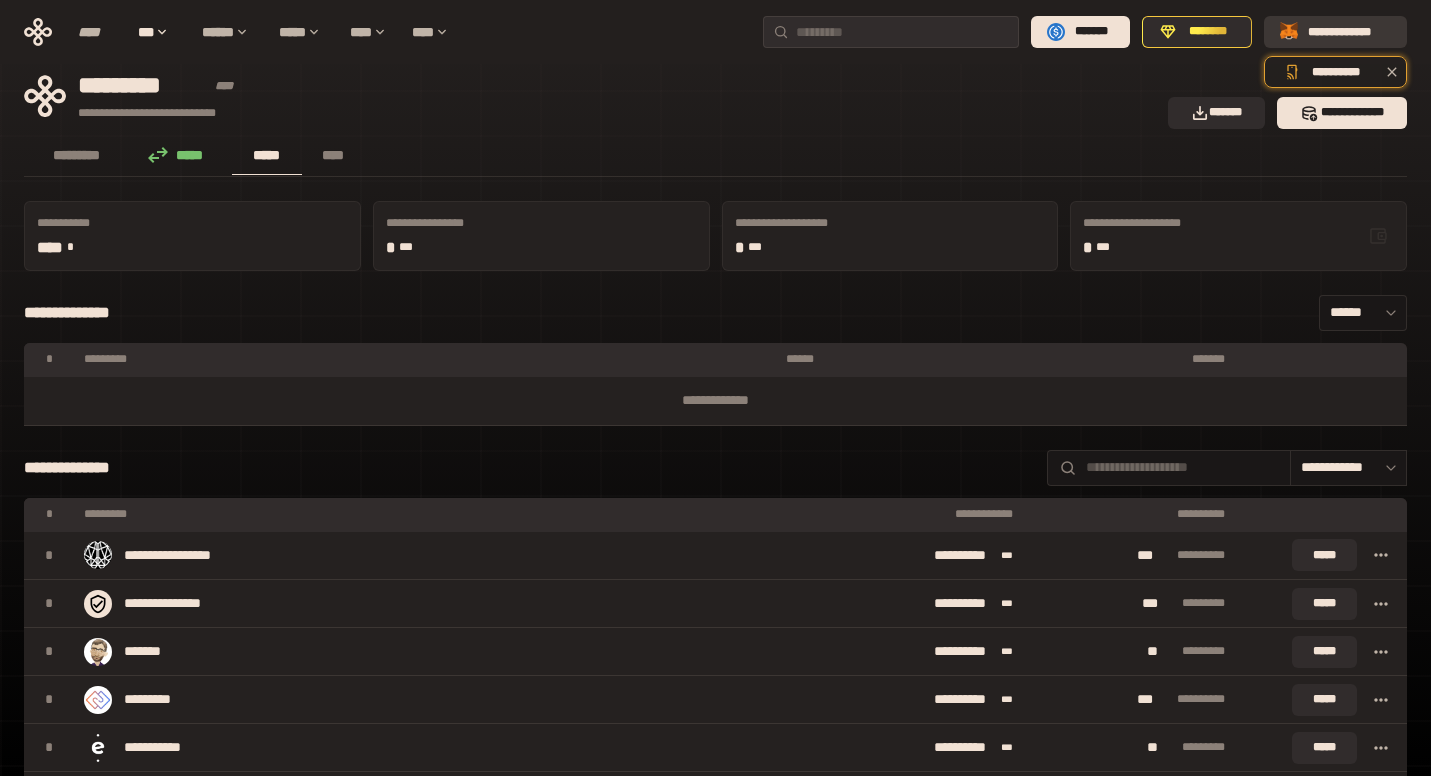 click on "**********" at bounding box center [1349, 32] 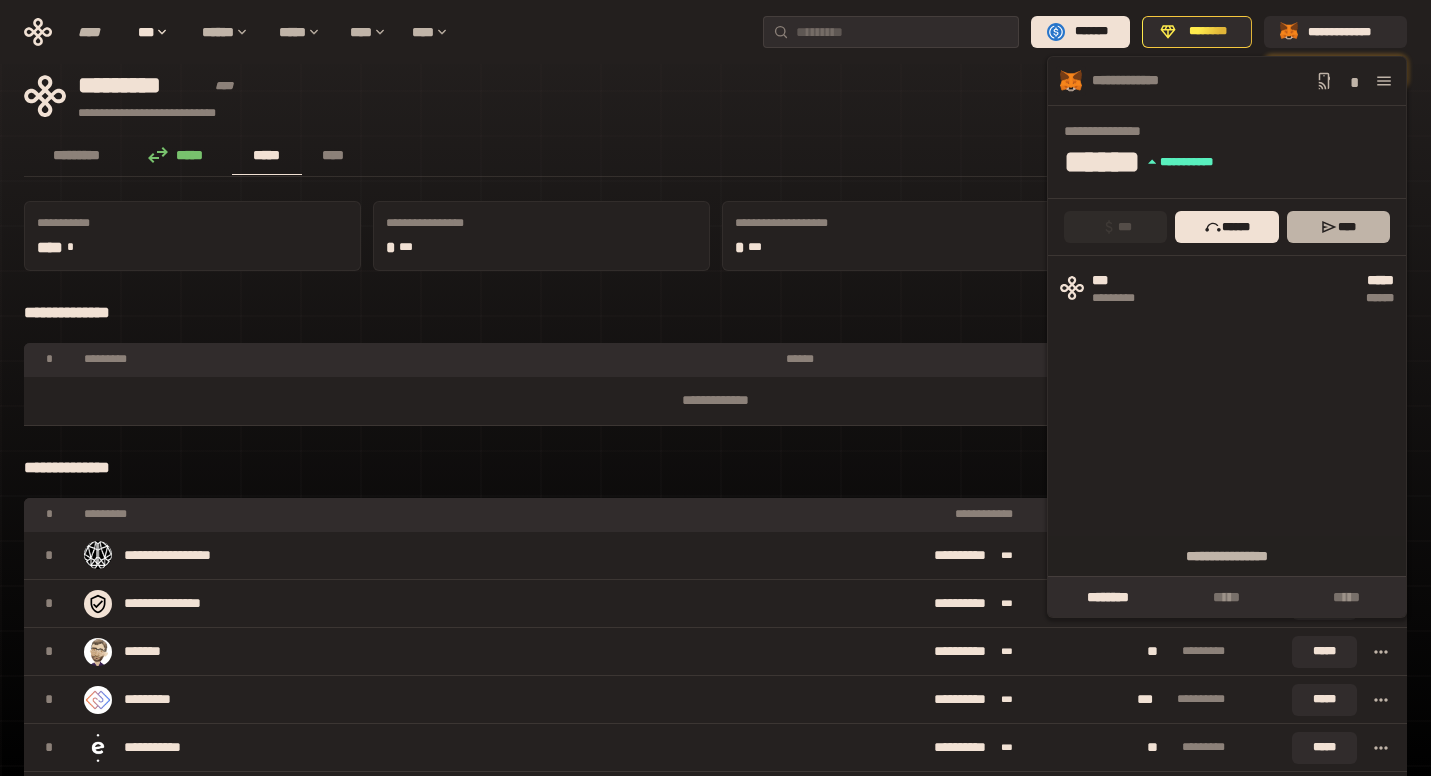 click on "****" at bounding box center [1338, 227] 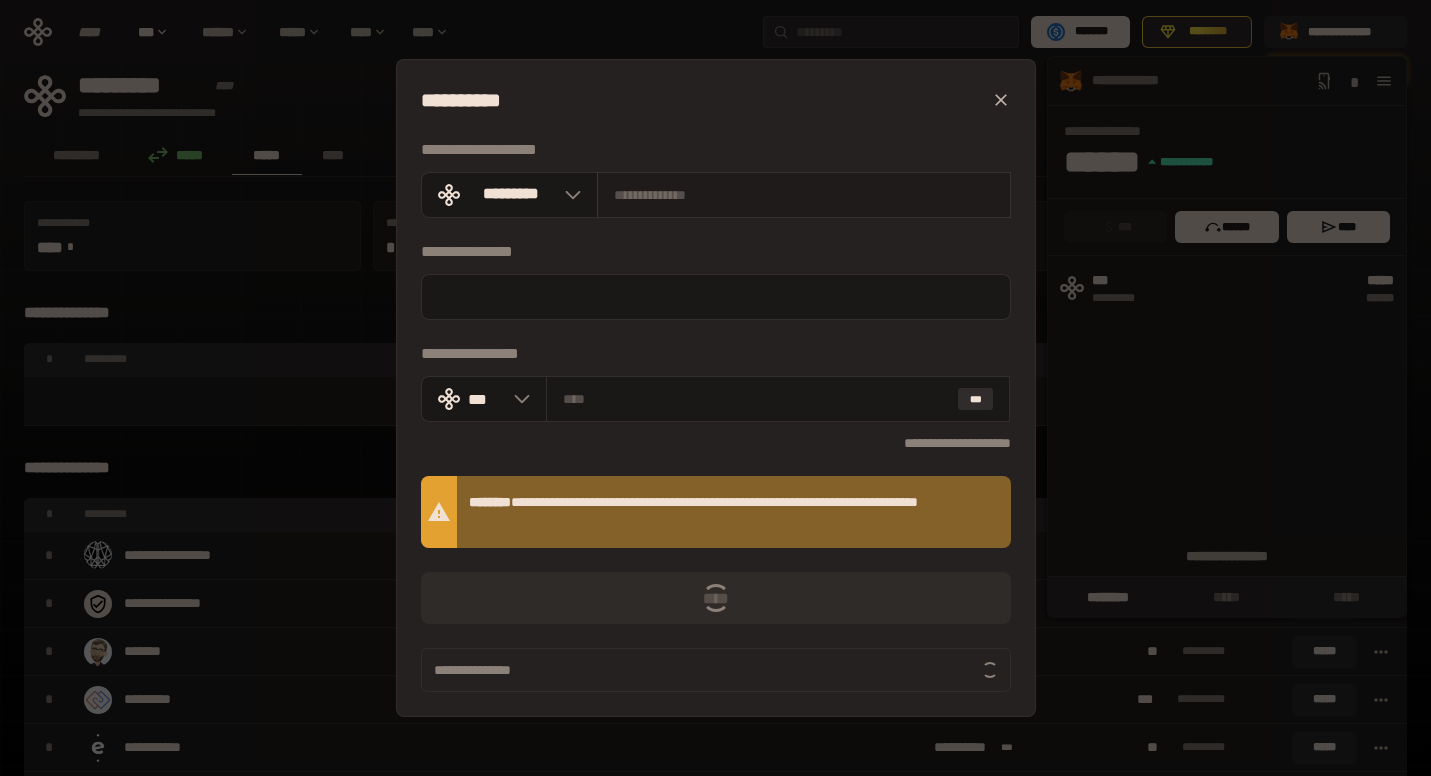 click at bounding box center (804, 195) 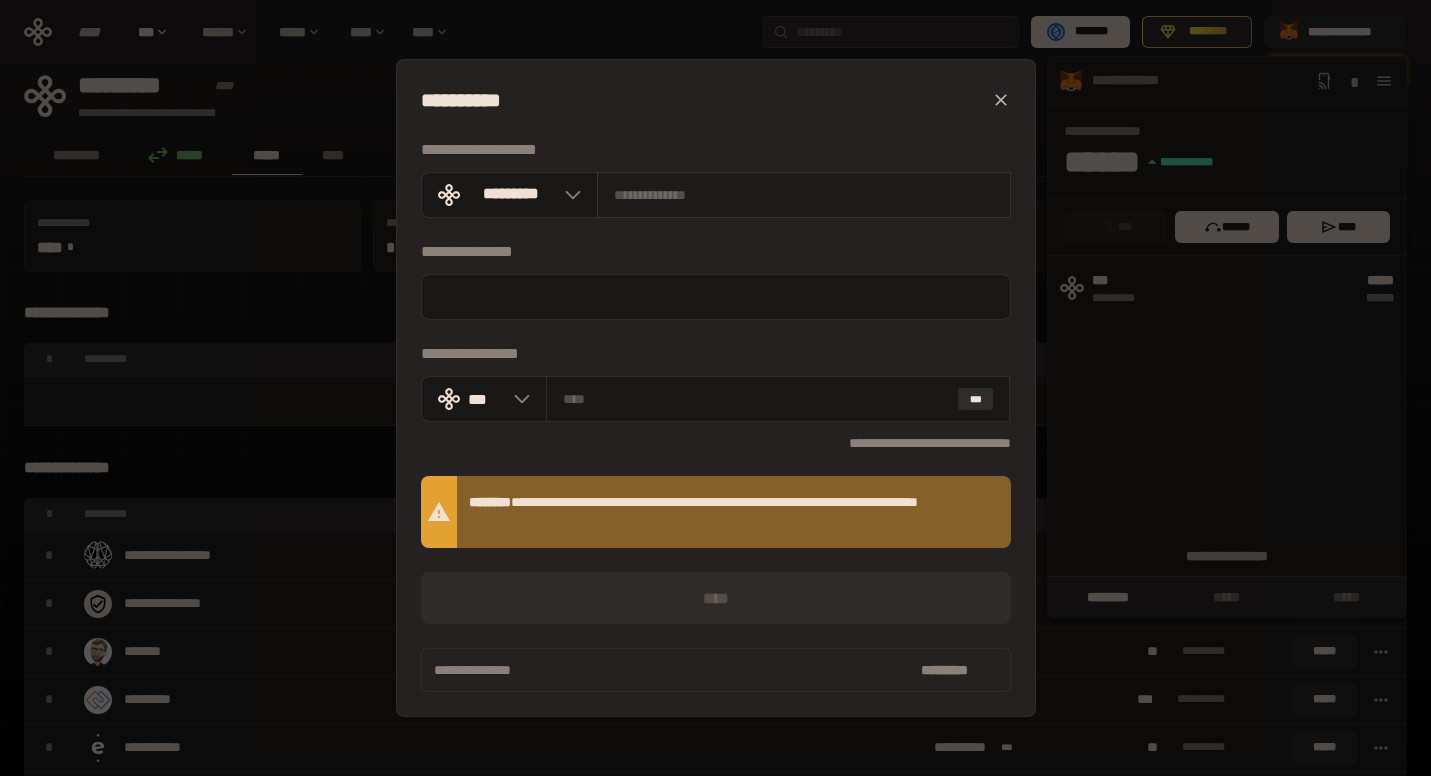 click at bounding box center [804, 195] 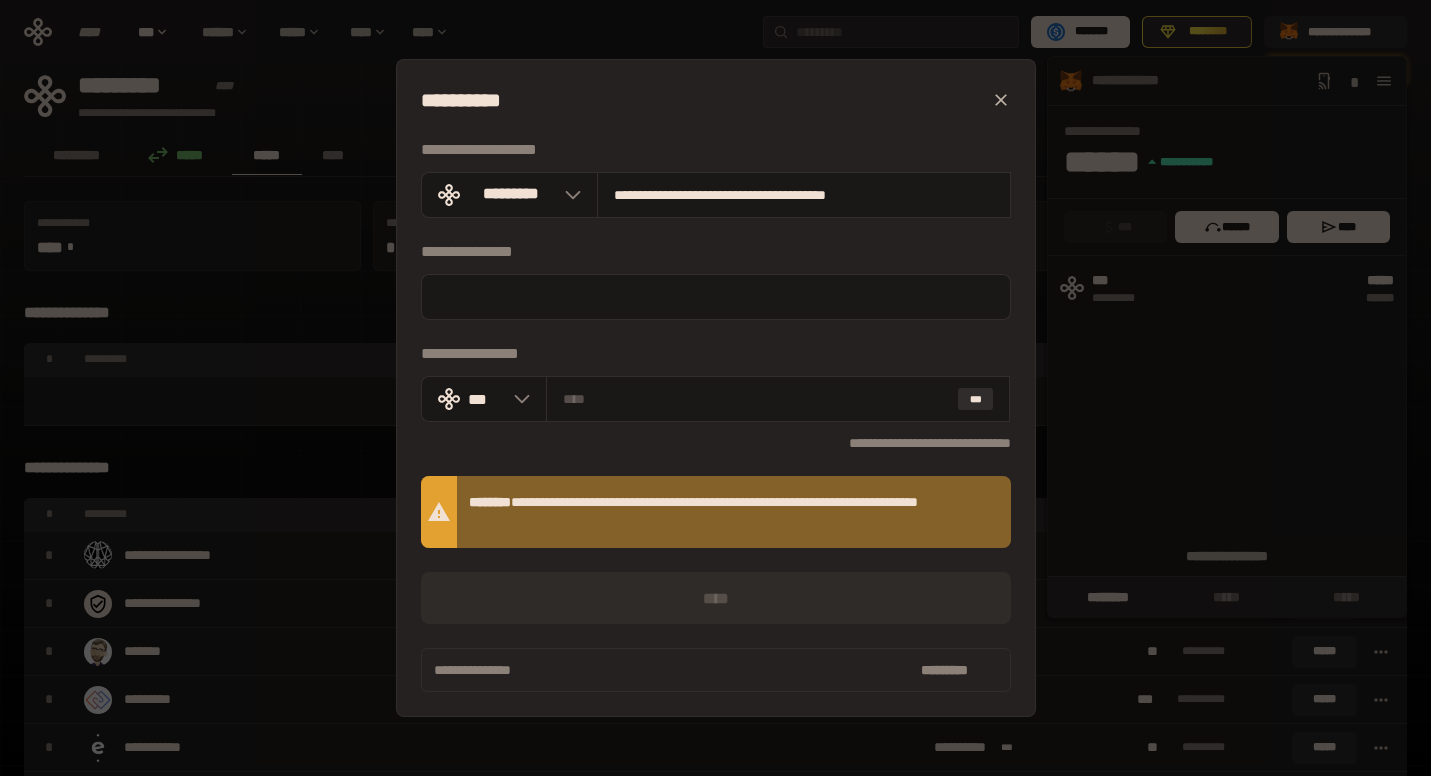type on "**********" 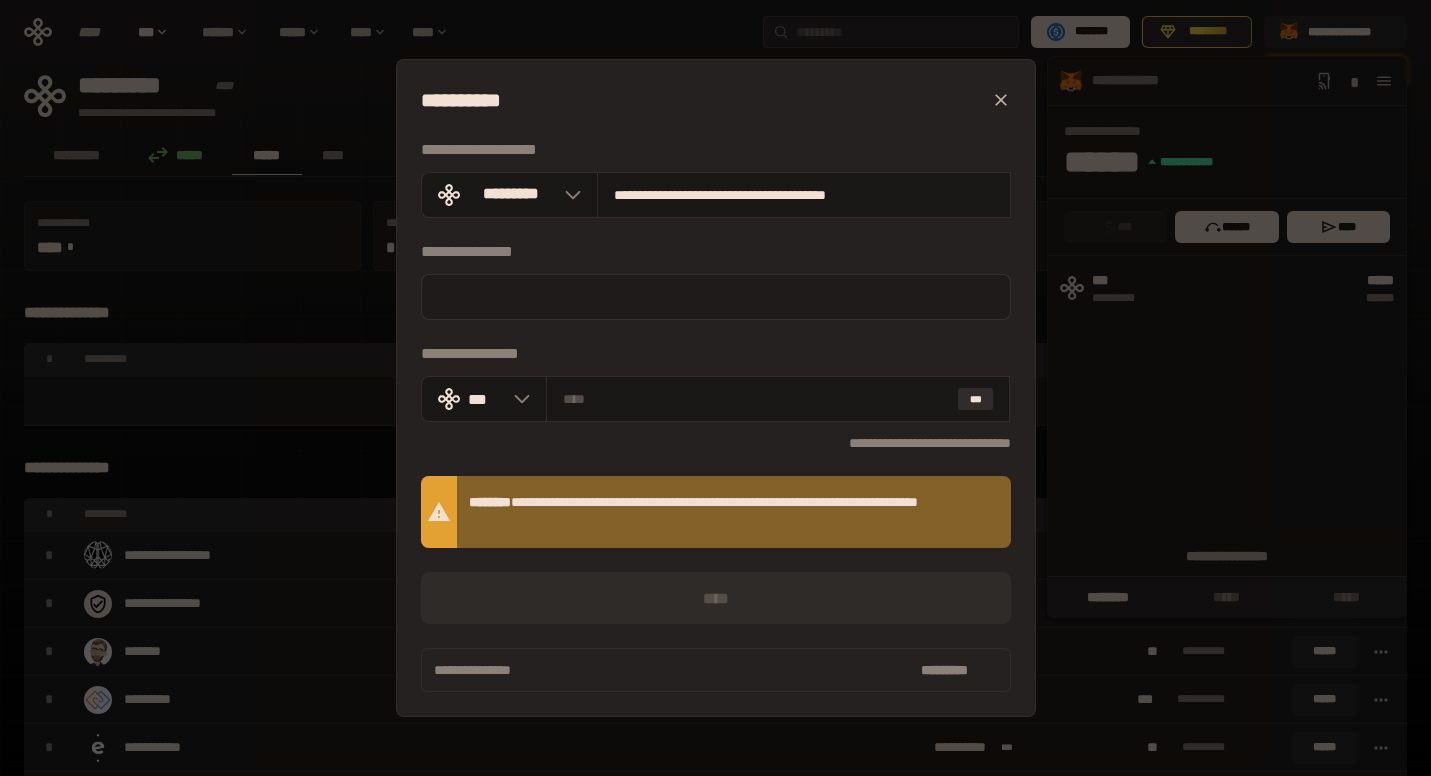 click at bounding box center (716, 297) 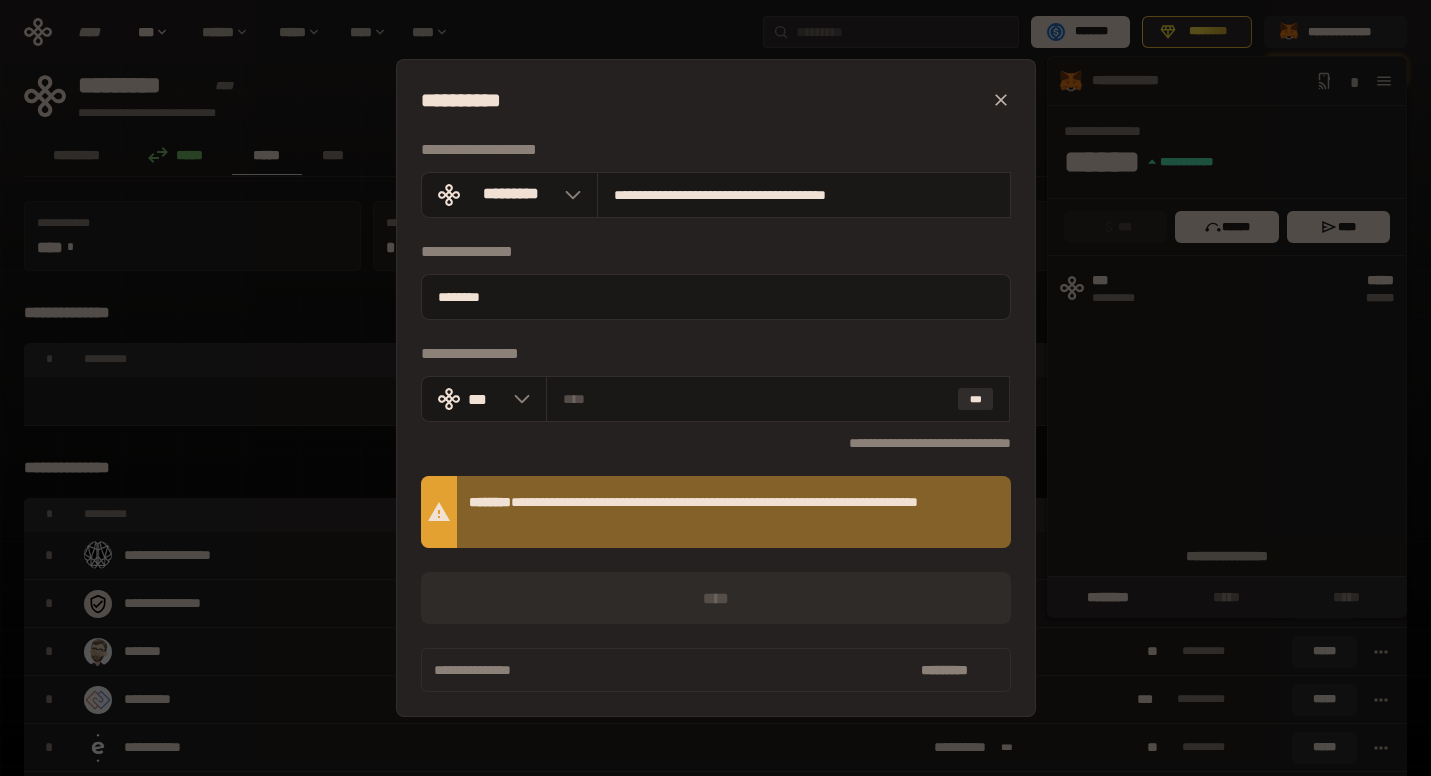 type on "********" 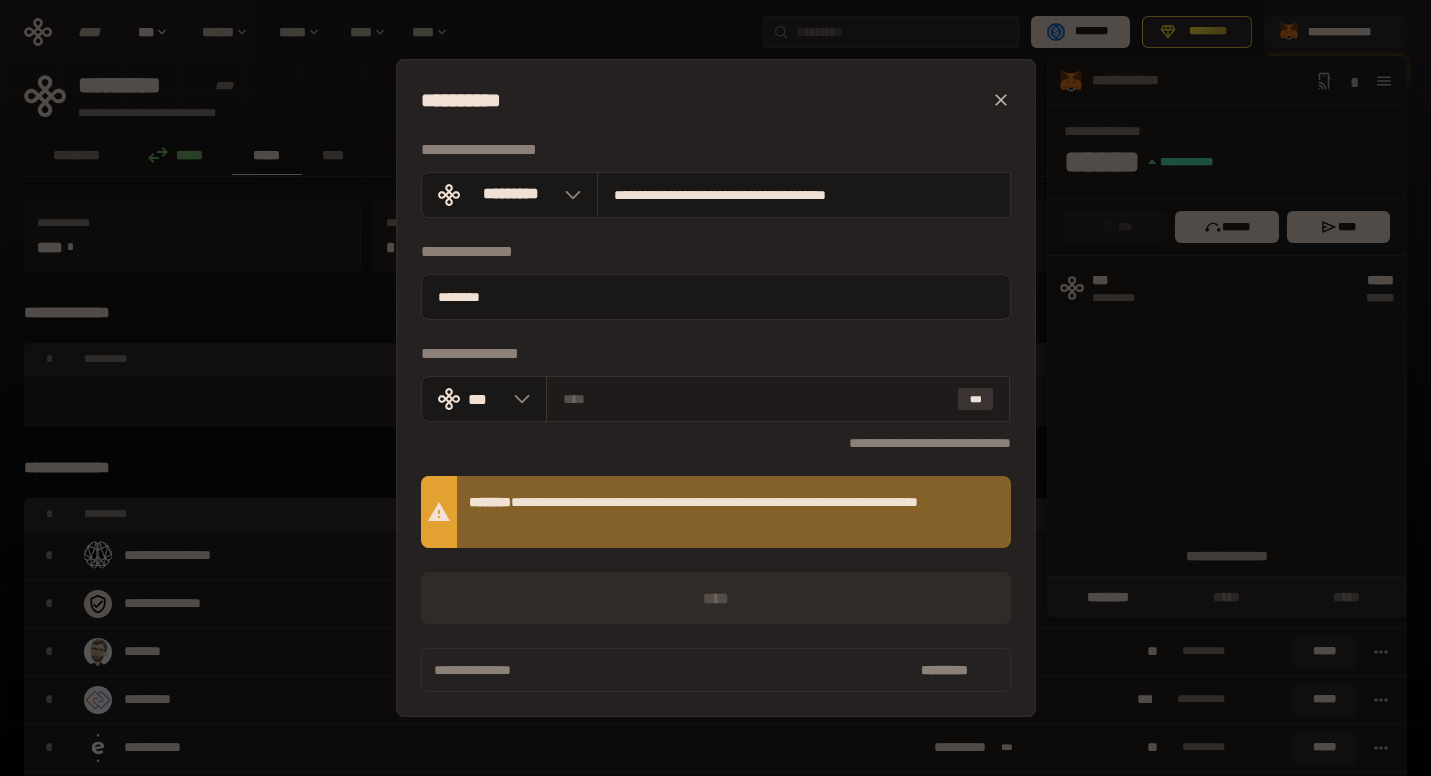 click on "***" at bounding box center (976, 399) 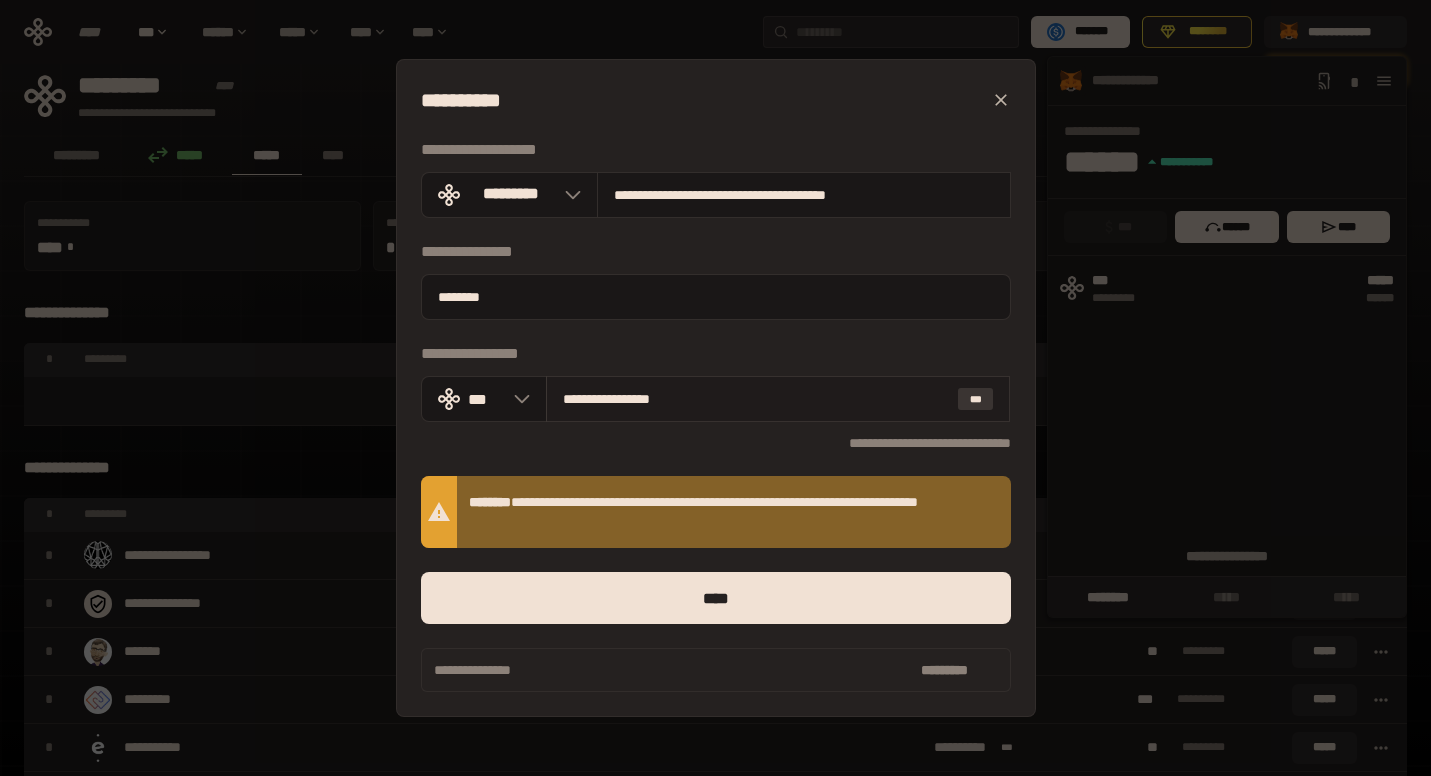 type on "**********" 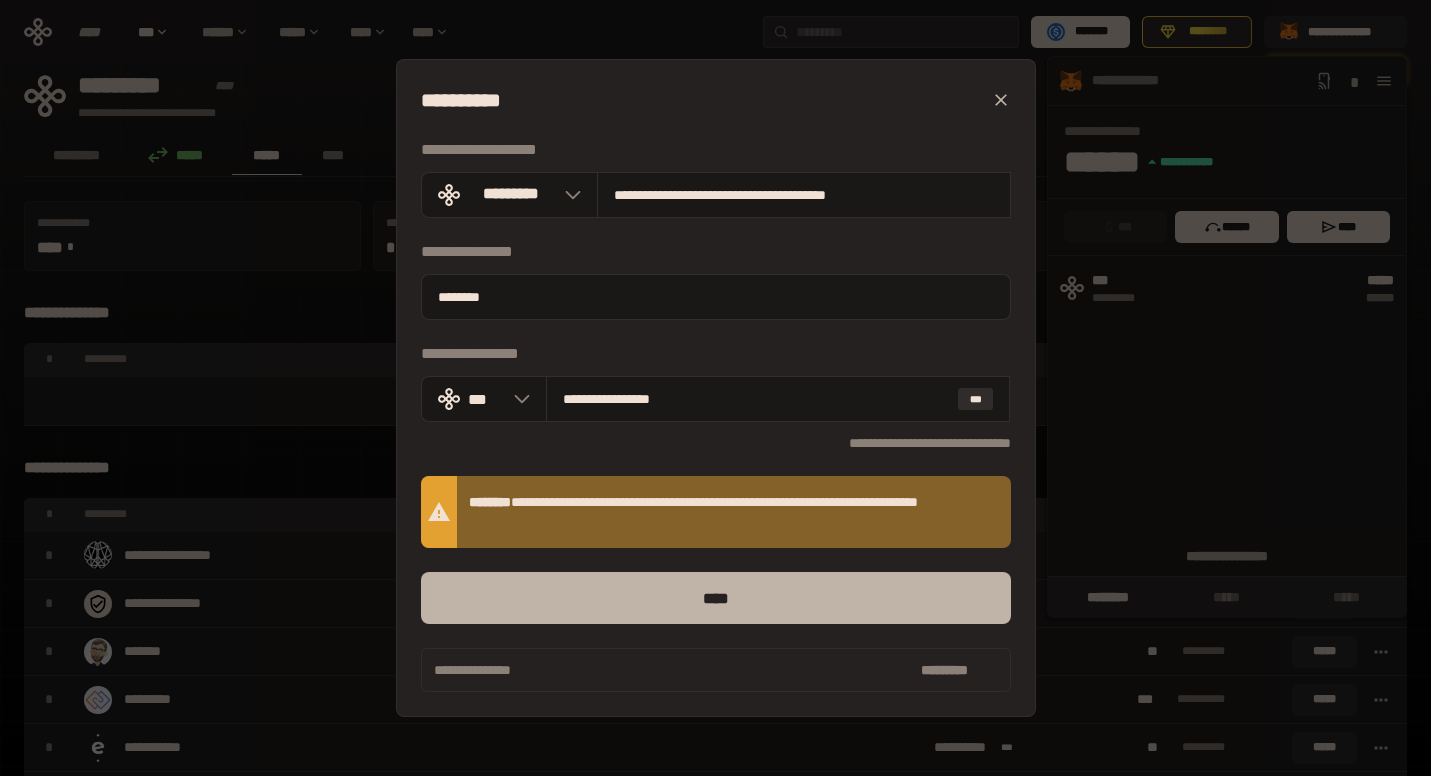 click on "****" at bounding box center (716, 598) 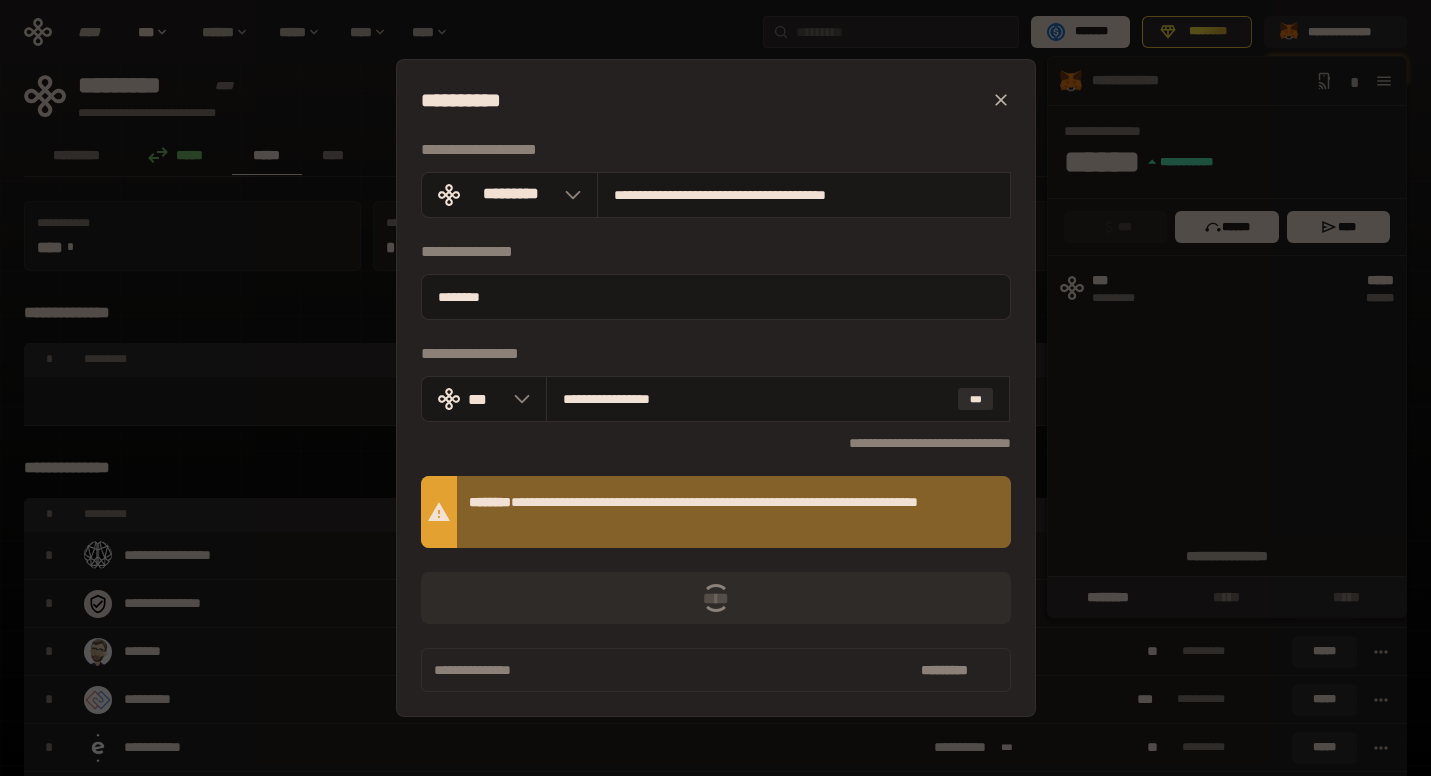 click 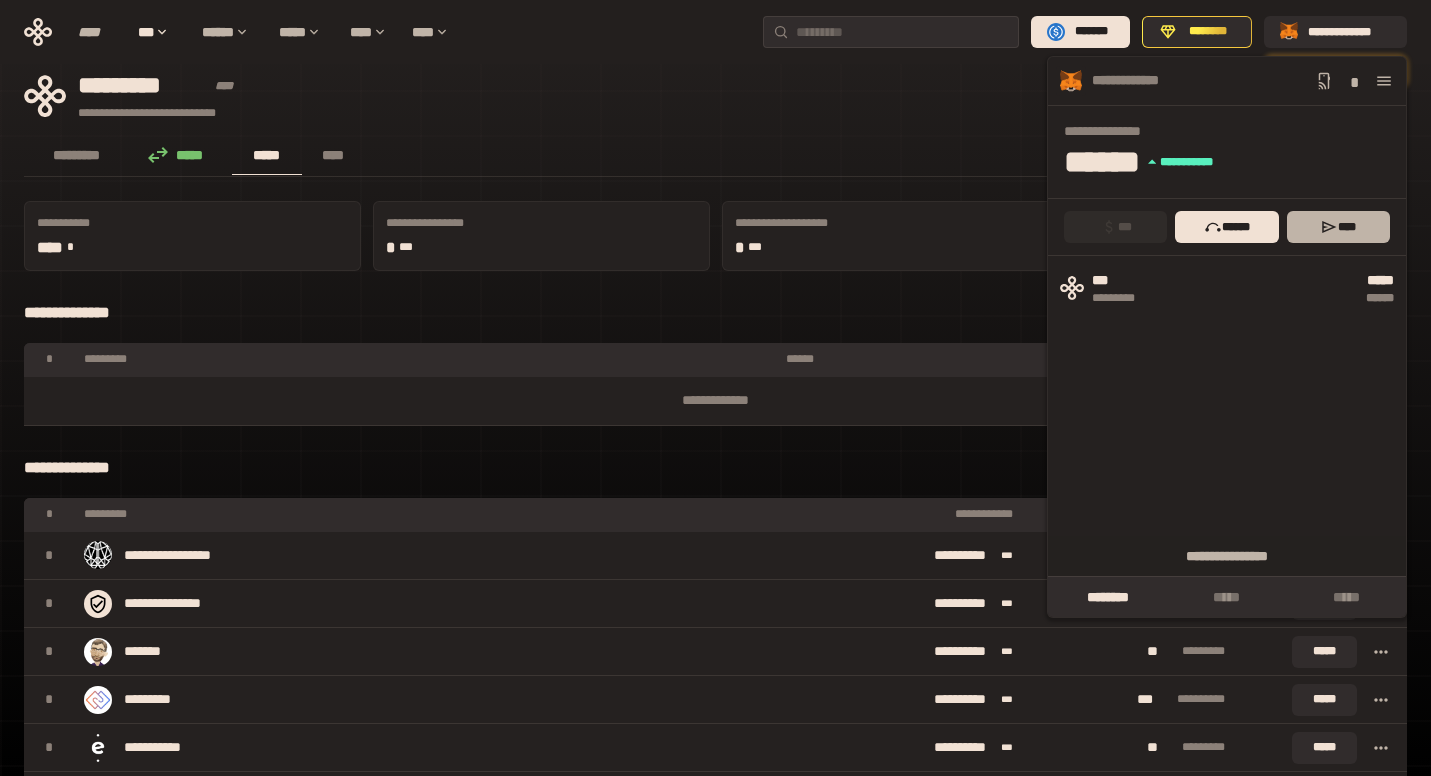 click 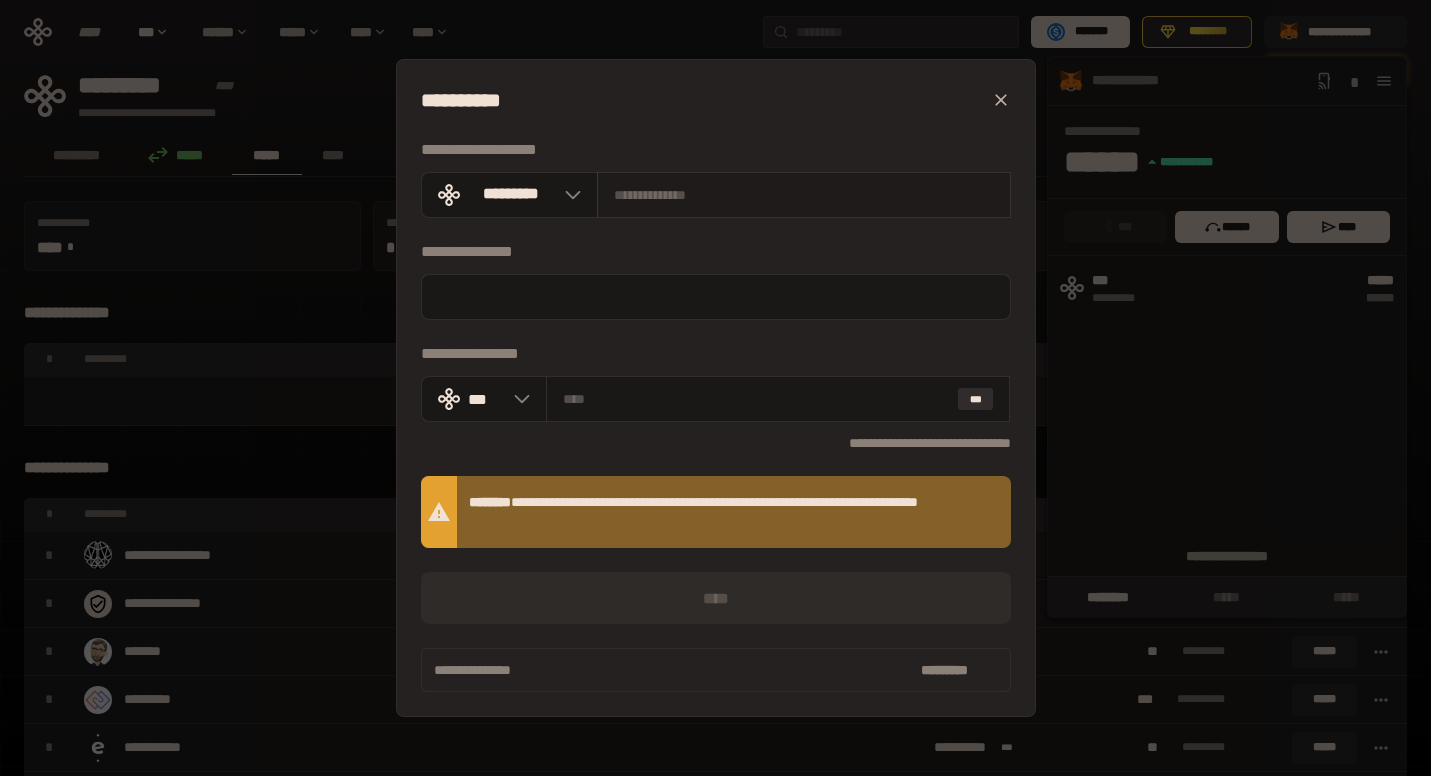 click at bounding box center (804, 195) 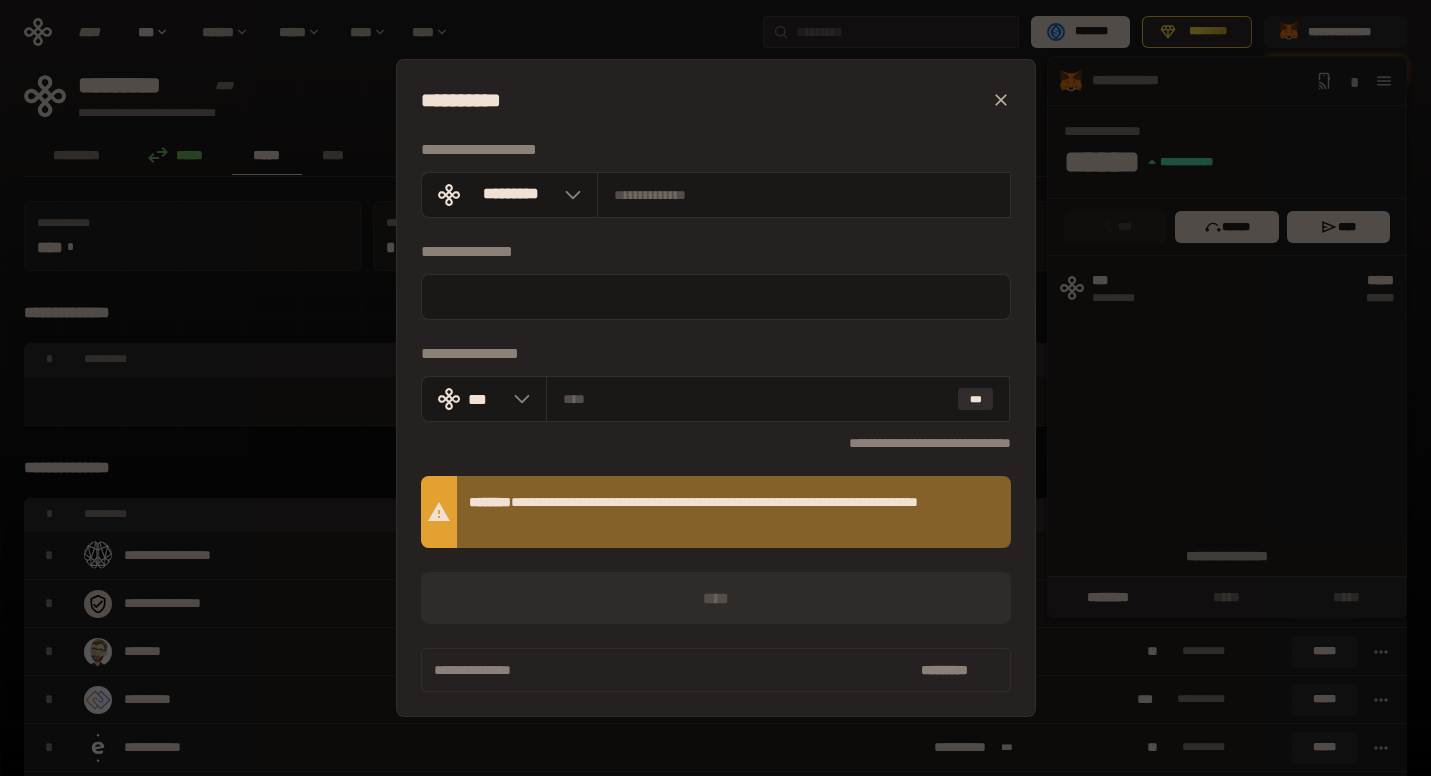 click on "**********" at bounding box center (715, 388) 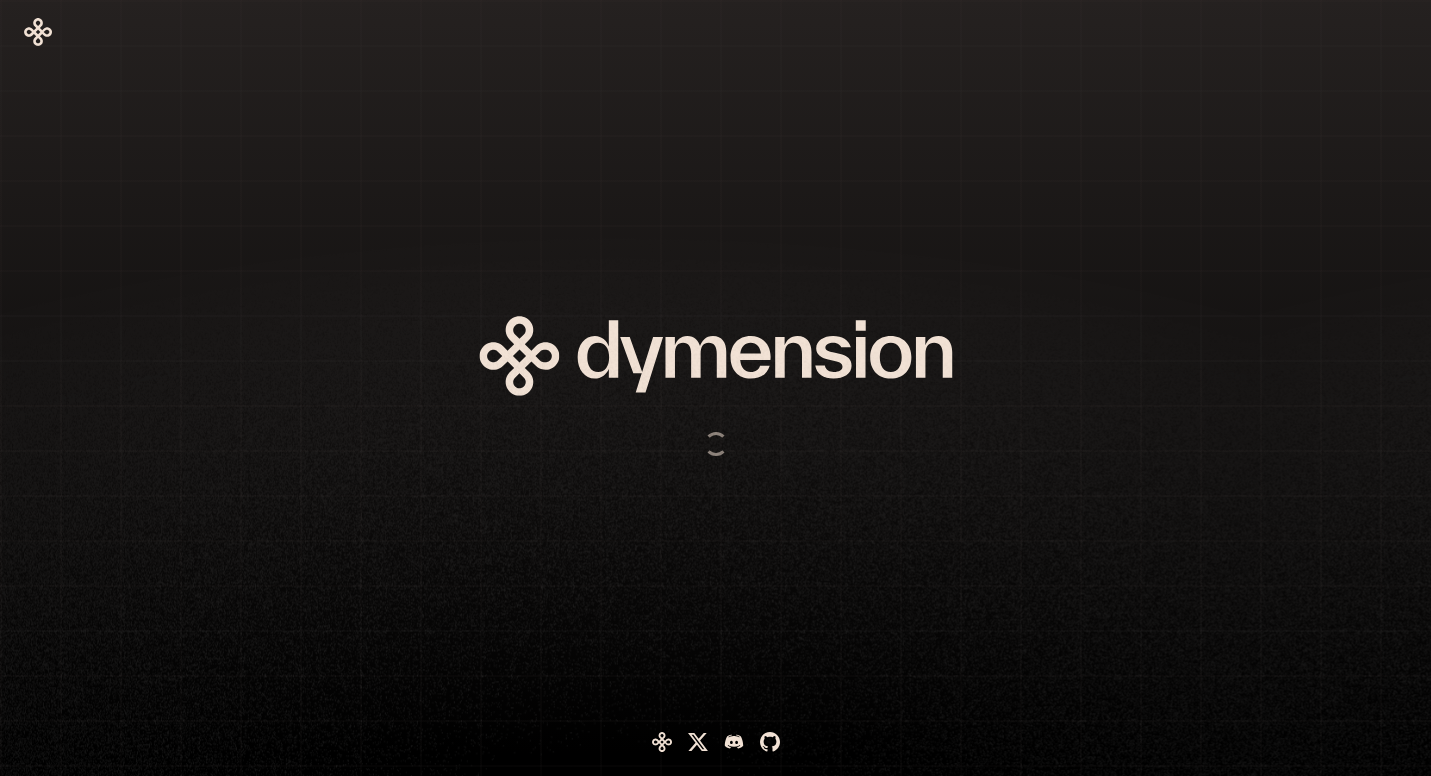scroll, scrollTop: 0, scrollLeft: 0, axis: both 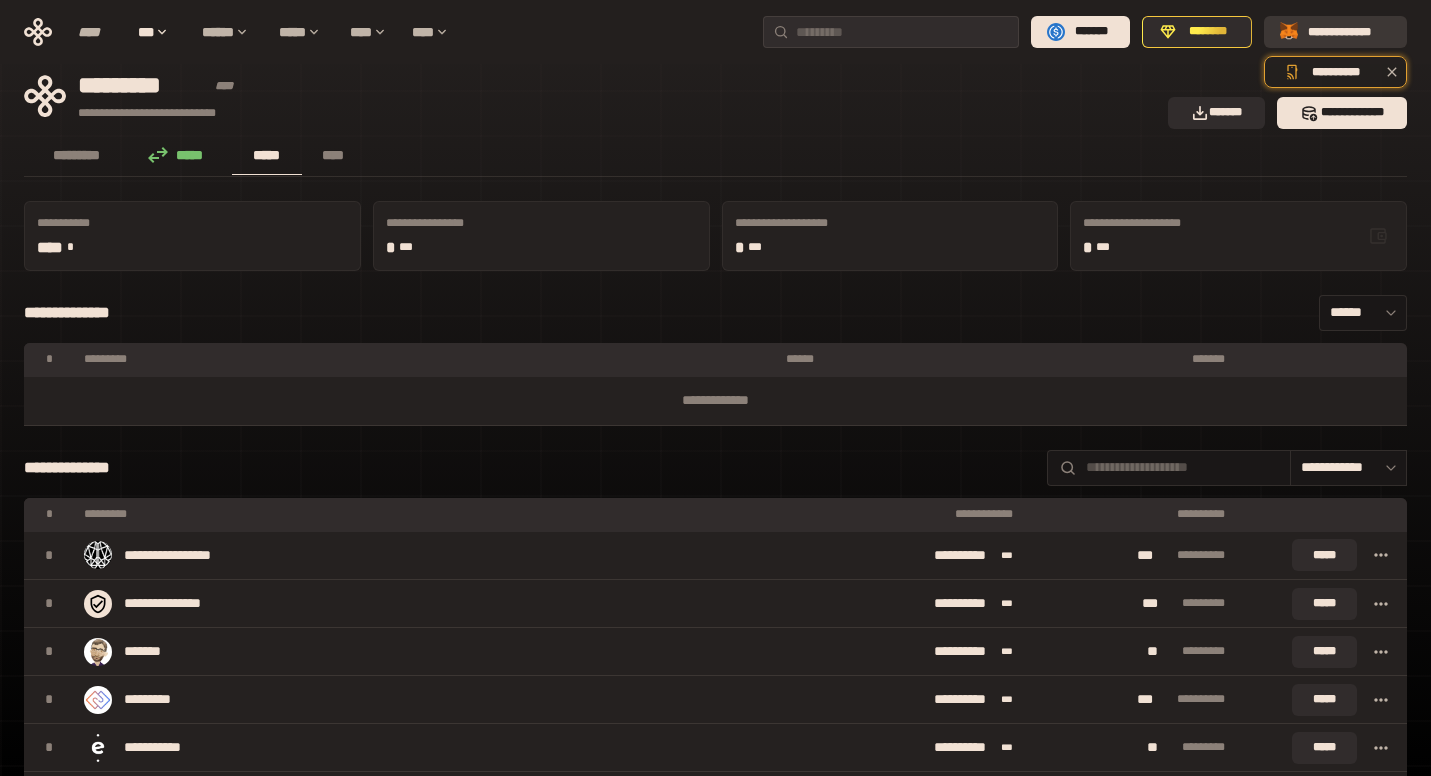 click on "**********" at bounding box center [1349, 32] 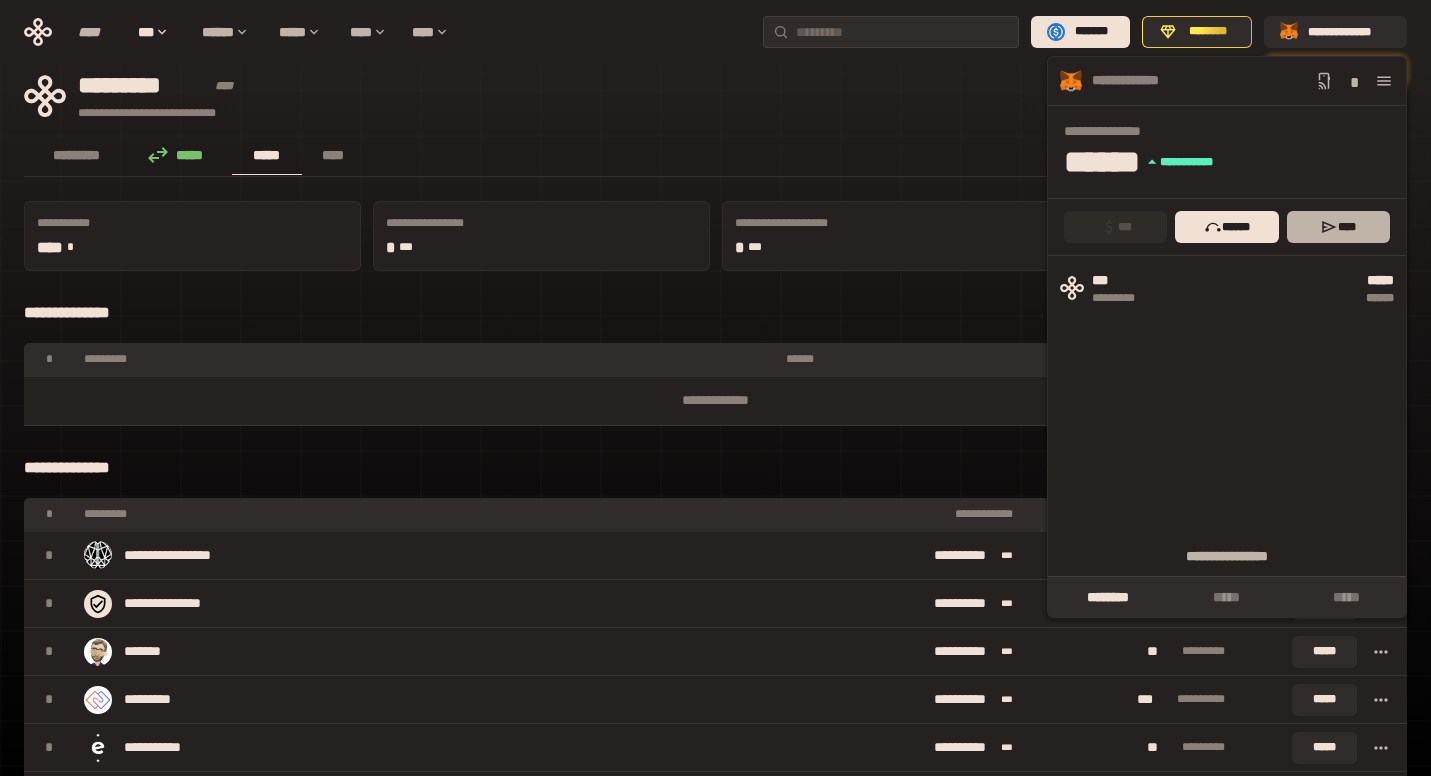 click on "****" at bounding box center (1338, 227) 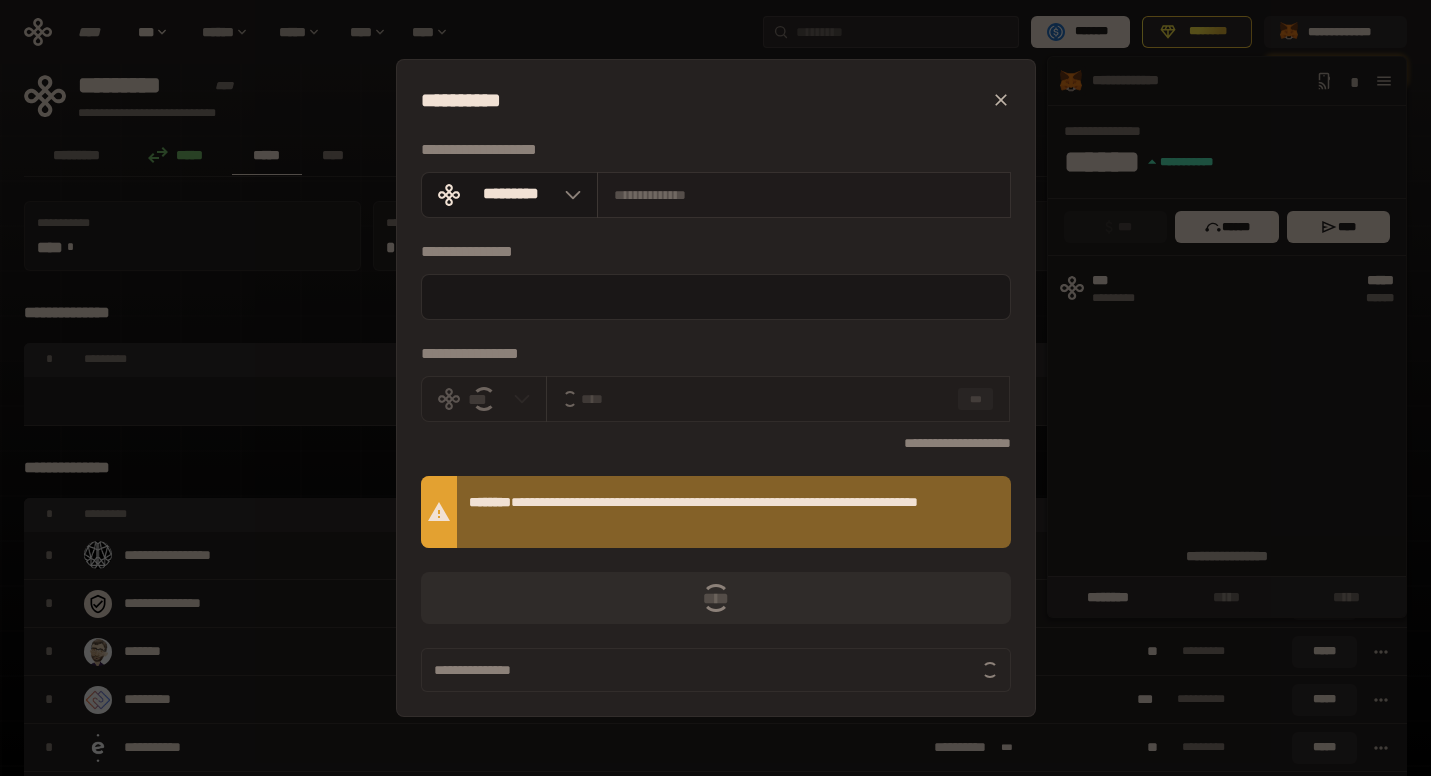 click at bounding box center (804, 195) 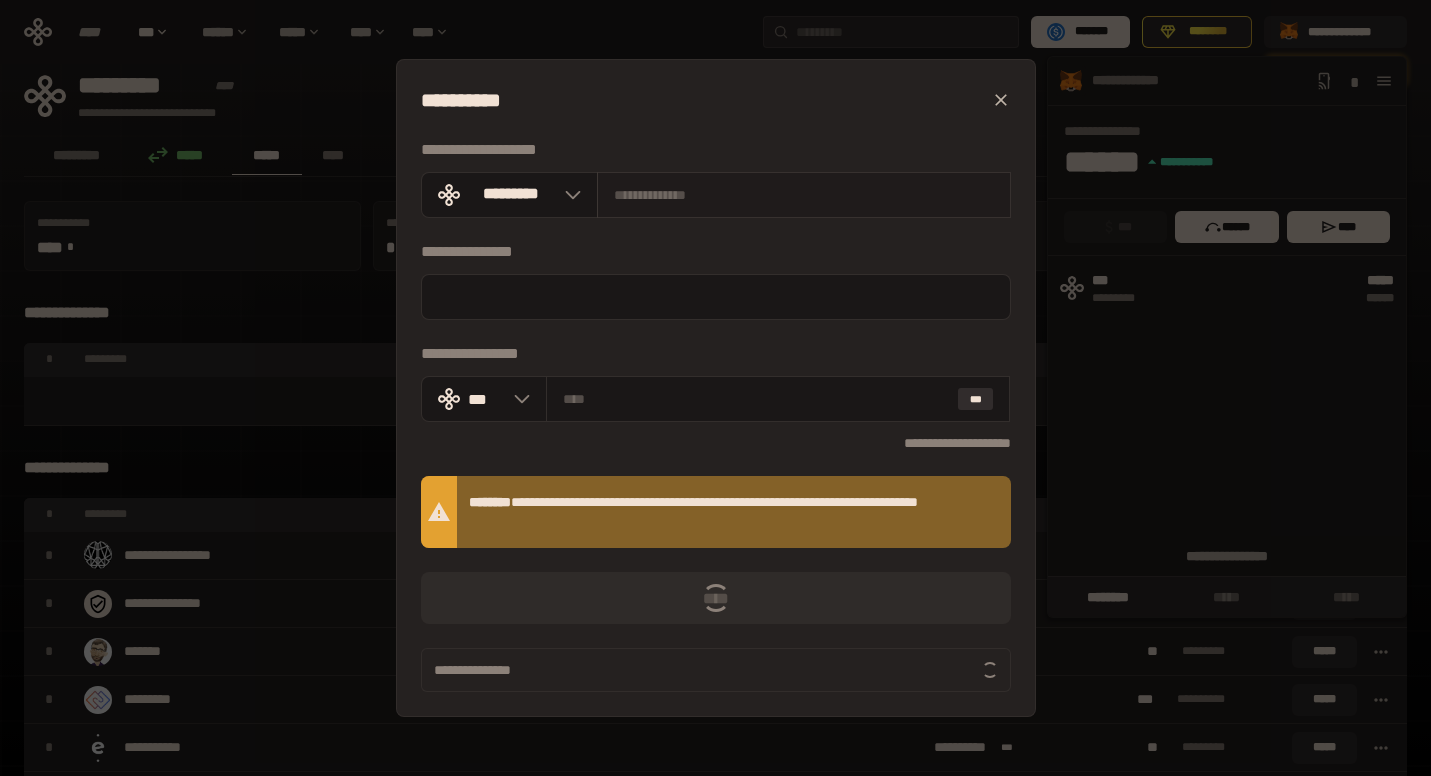 paste on "**********" 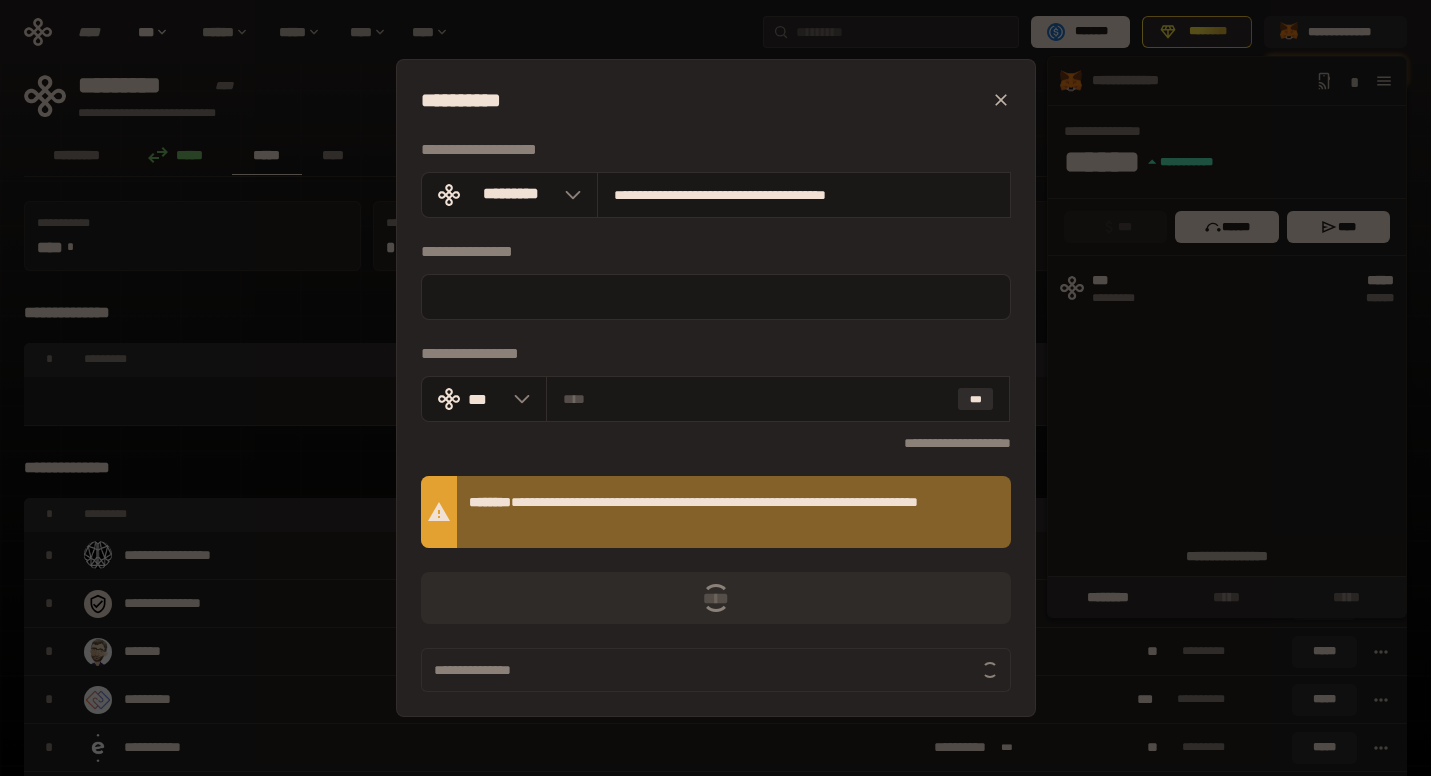 type on "**********" 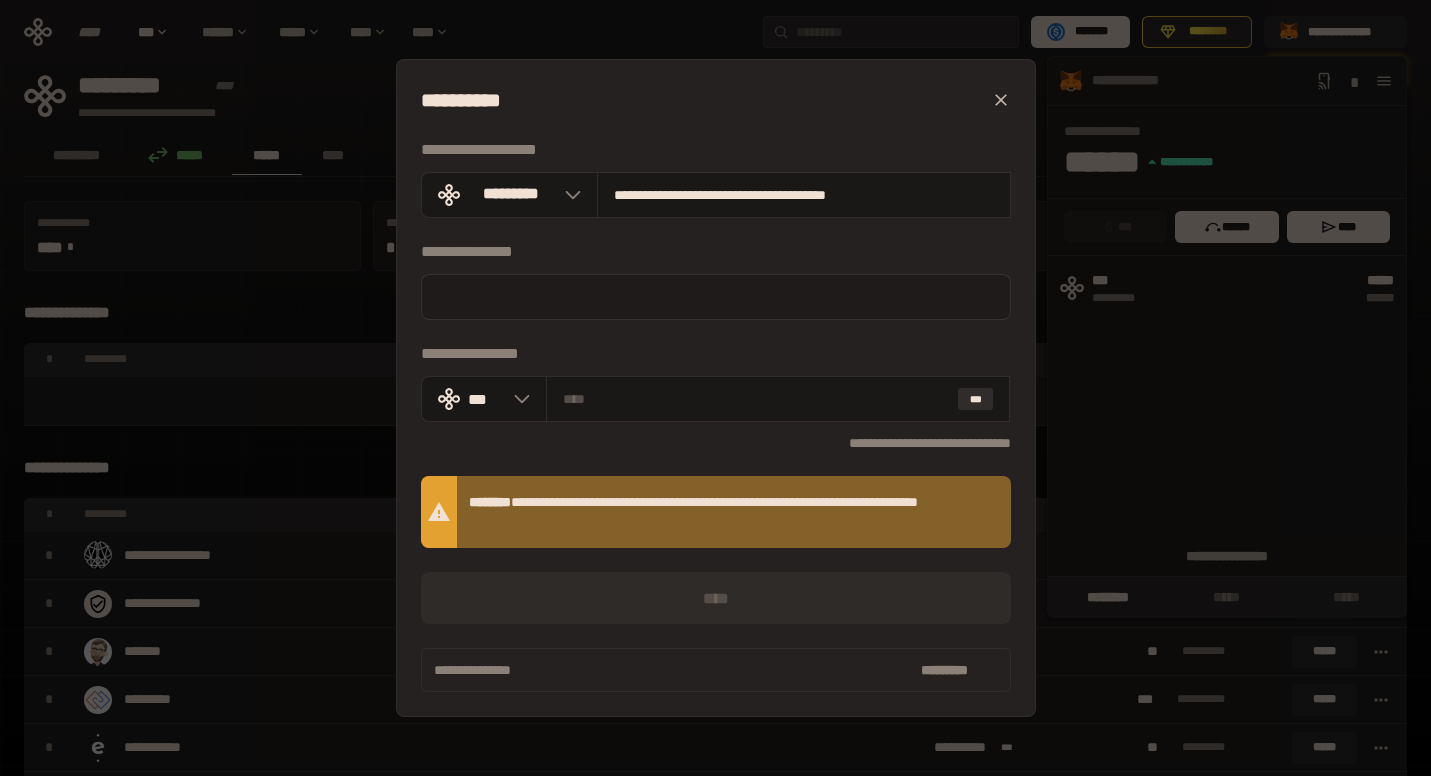 click at bounding box center (716, 297) 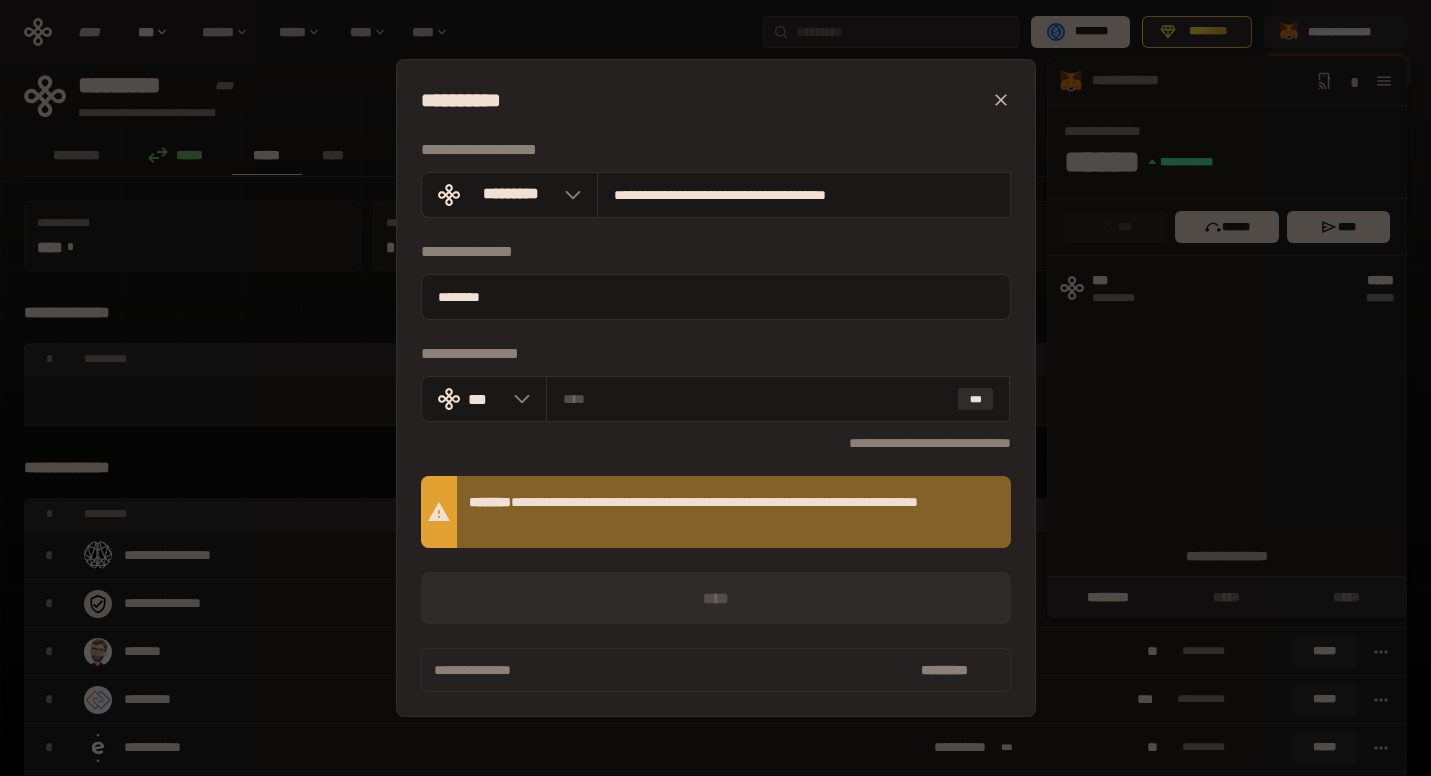 type on "********" 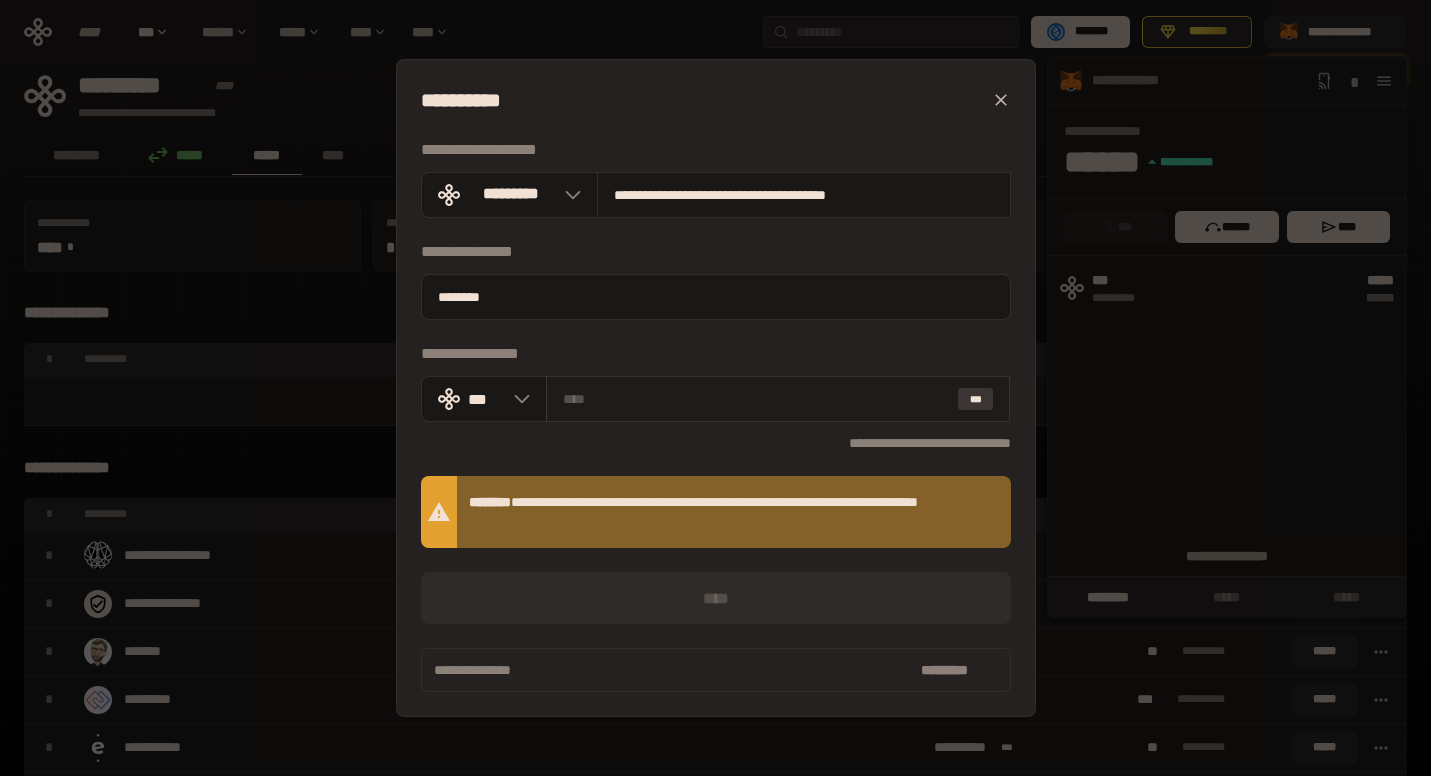 click on "***" at bounding box center [976, 399] 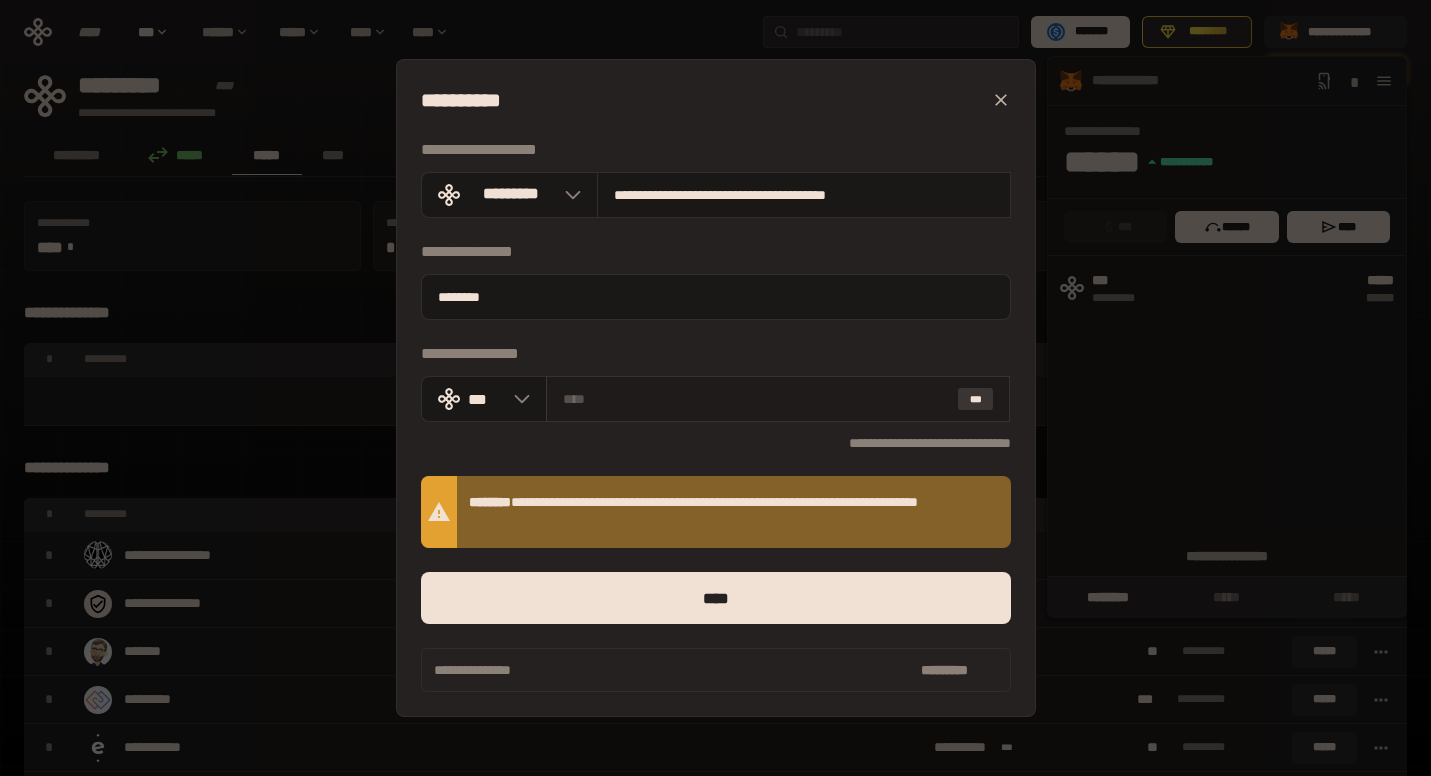 type on "**********" 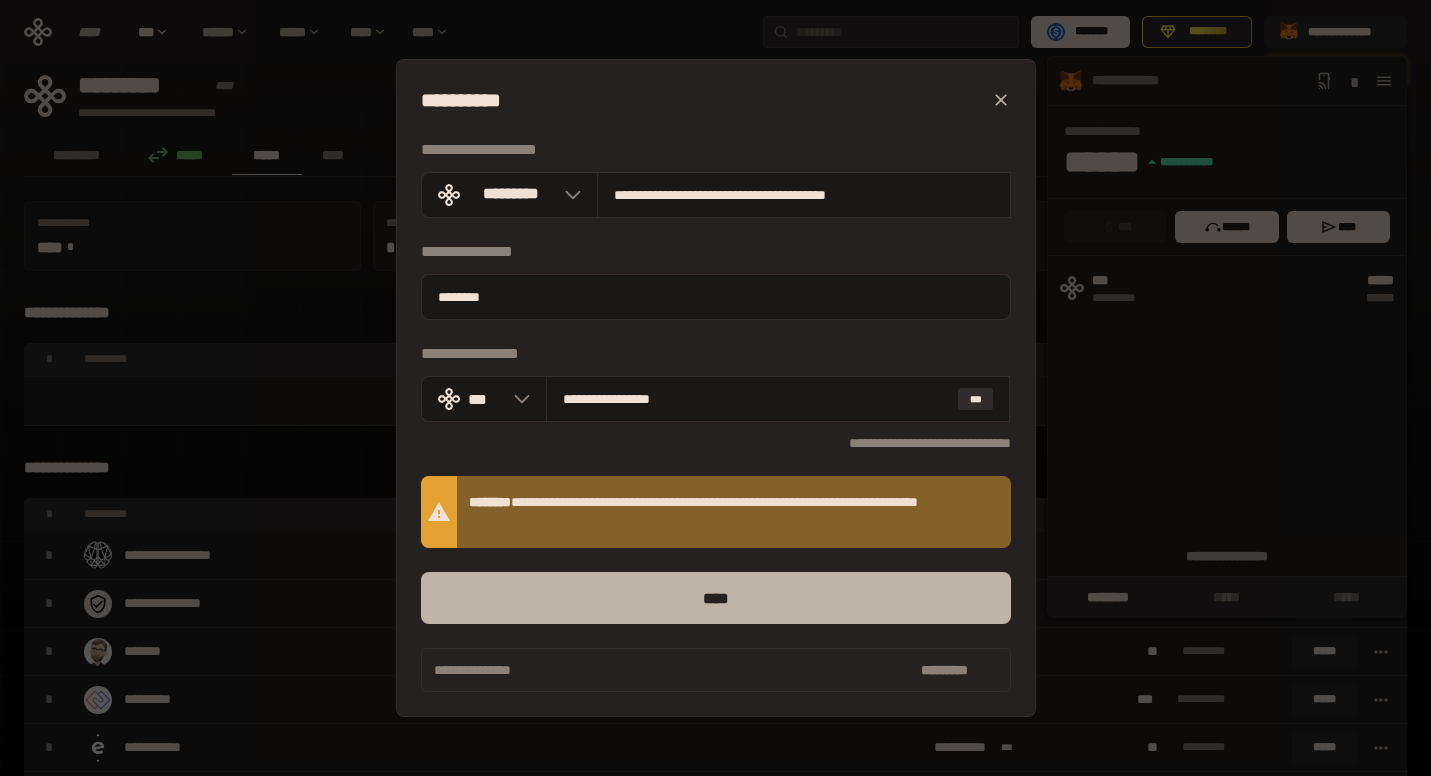 click on "****" at bounding box center (716, 598) 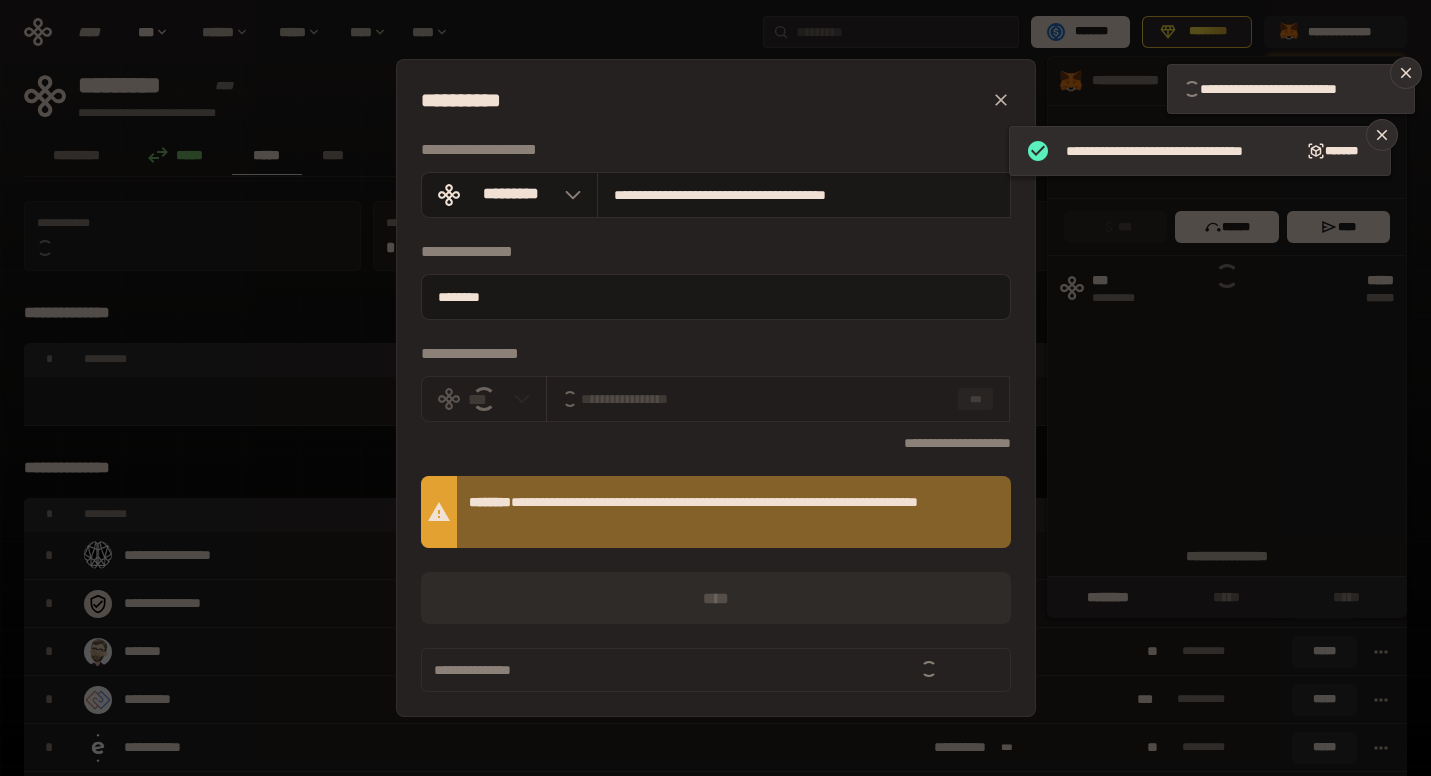 type 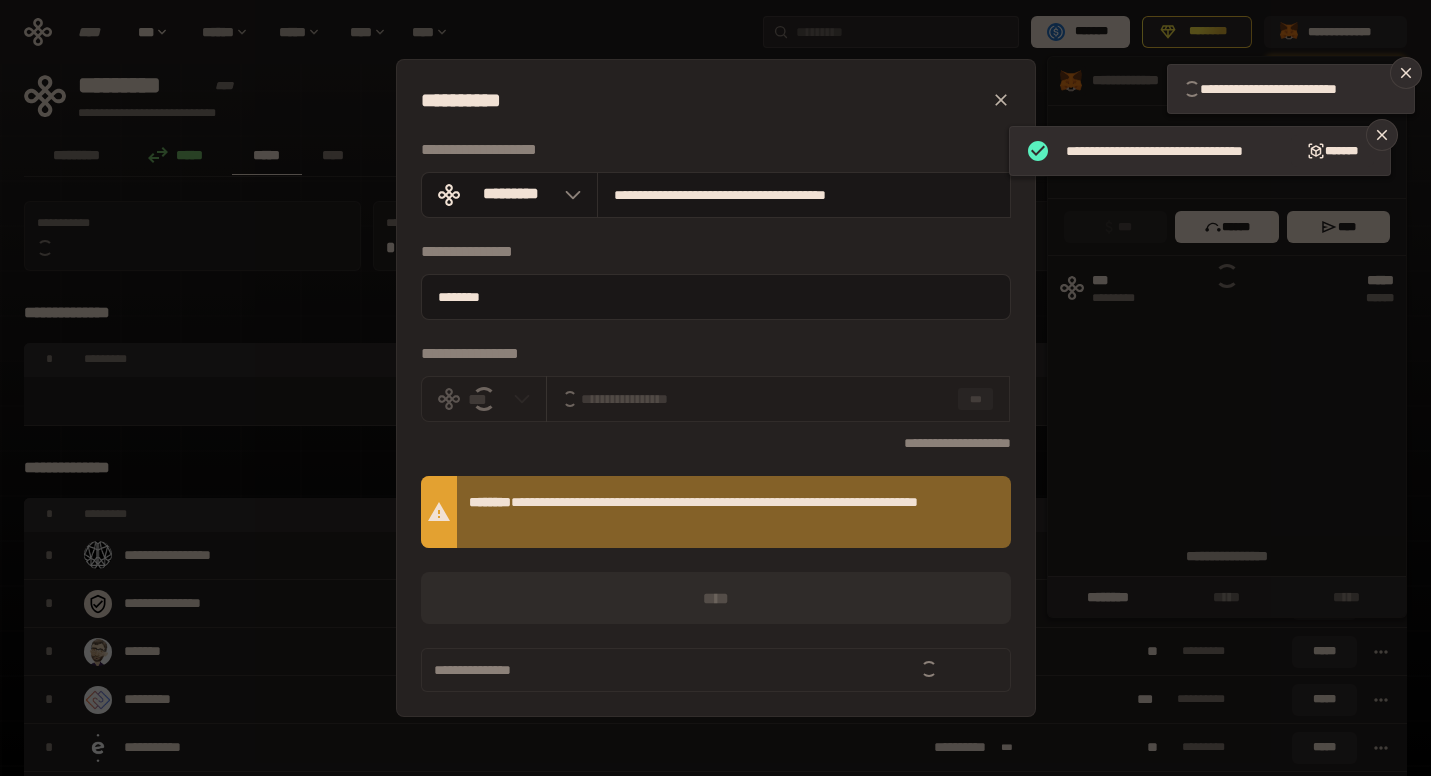 type 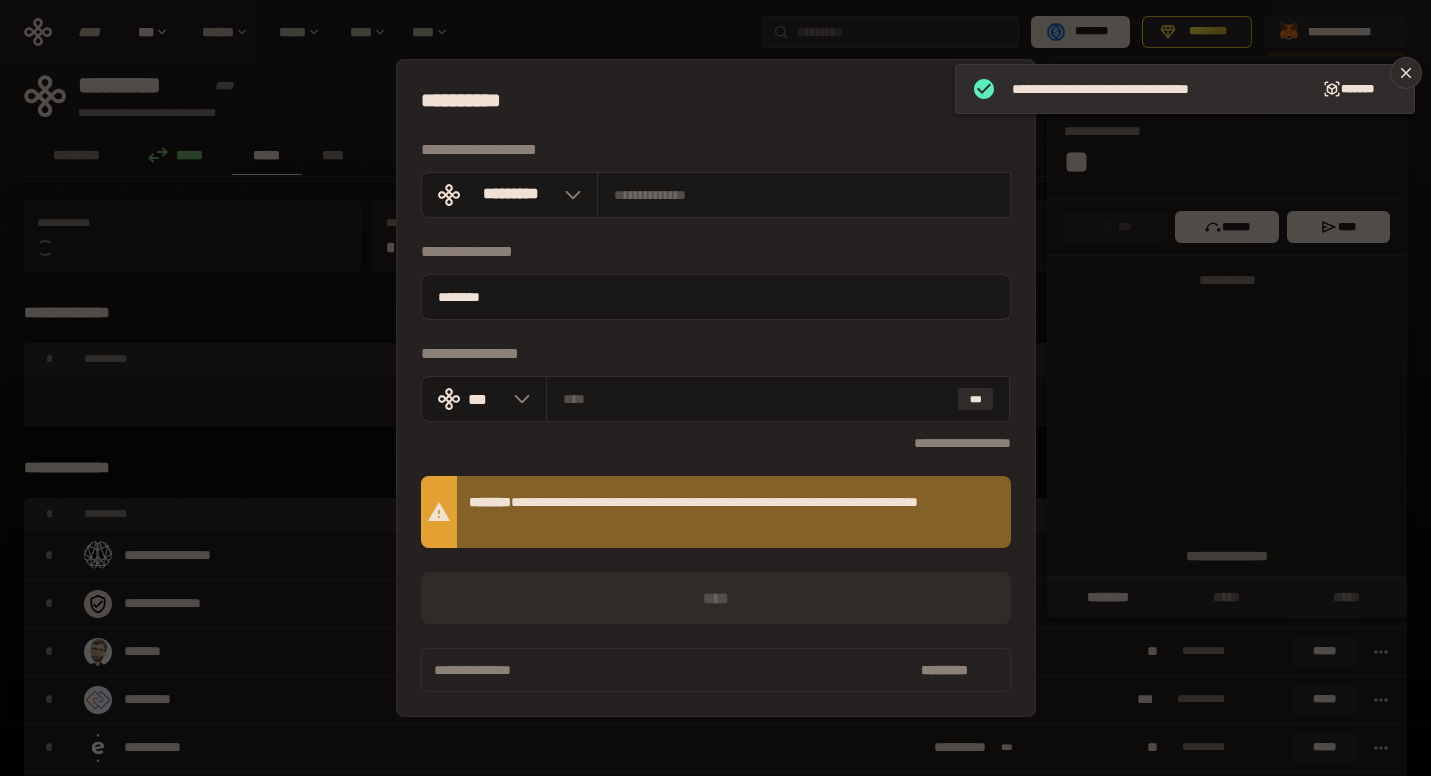 type 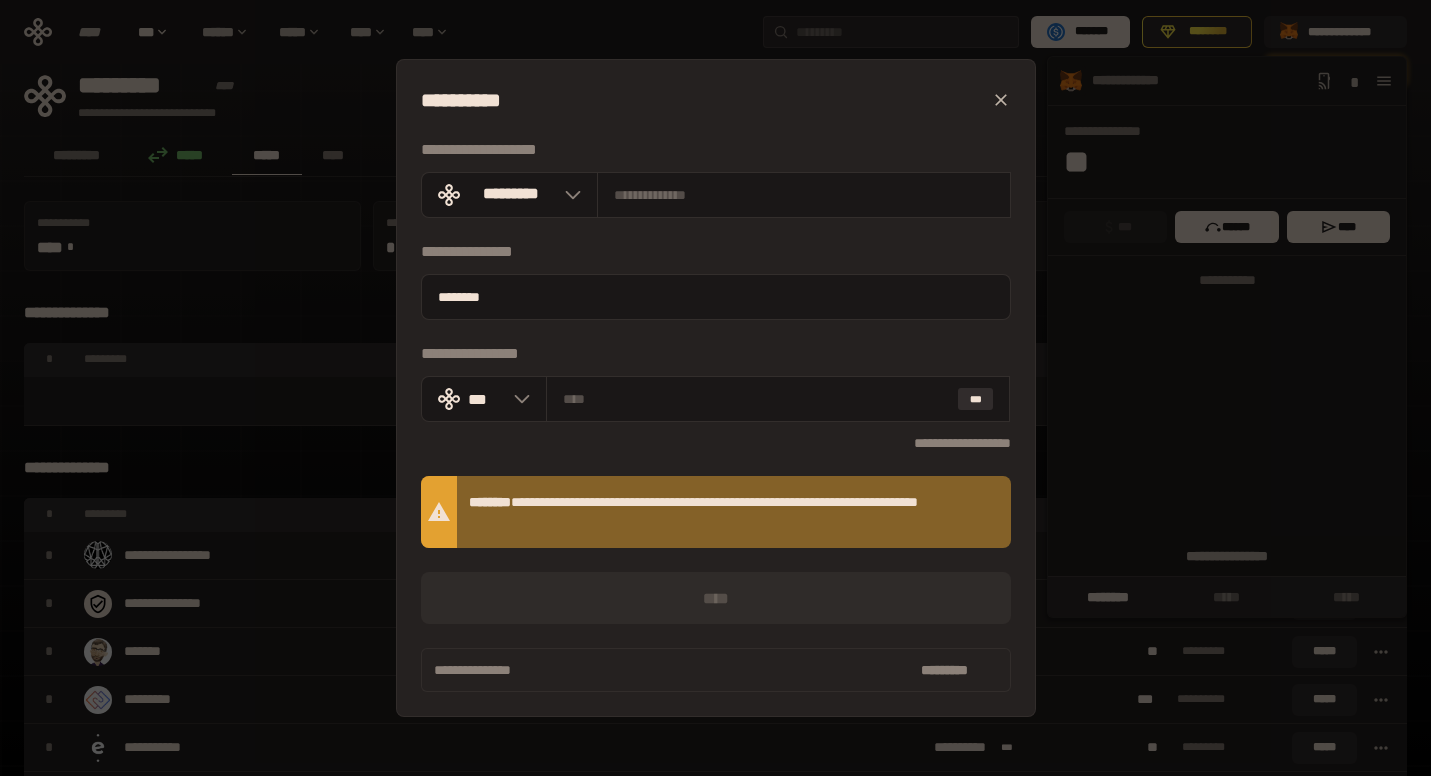 click 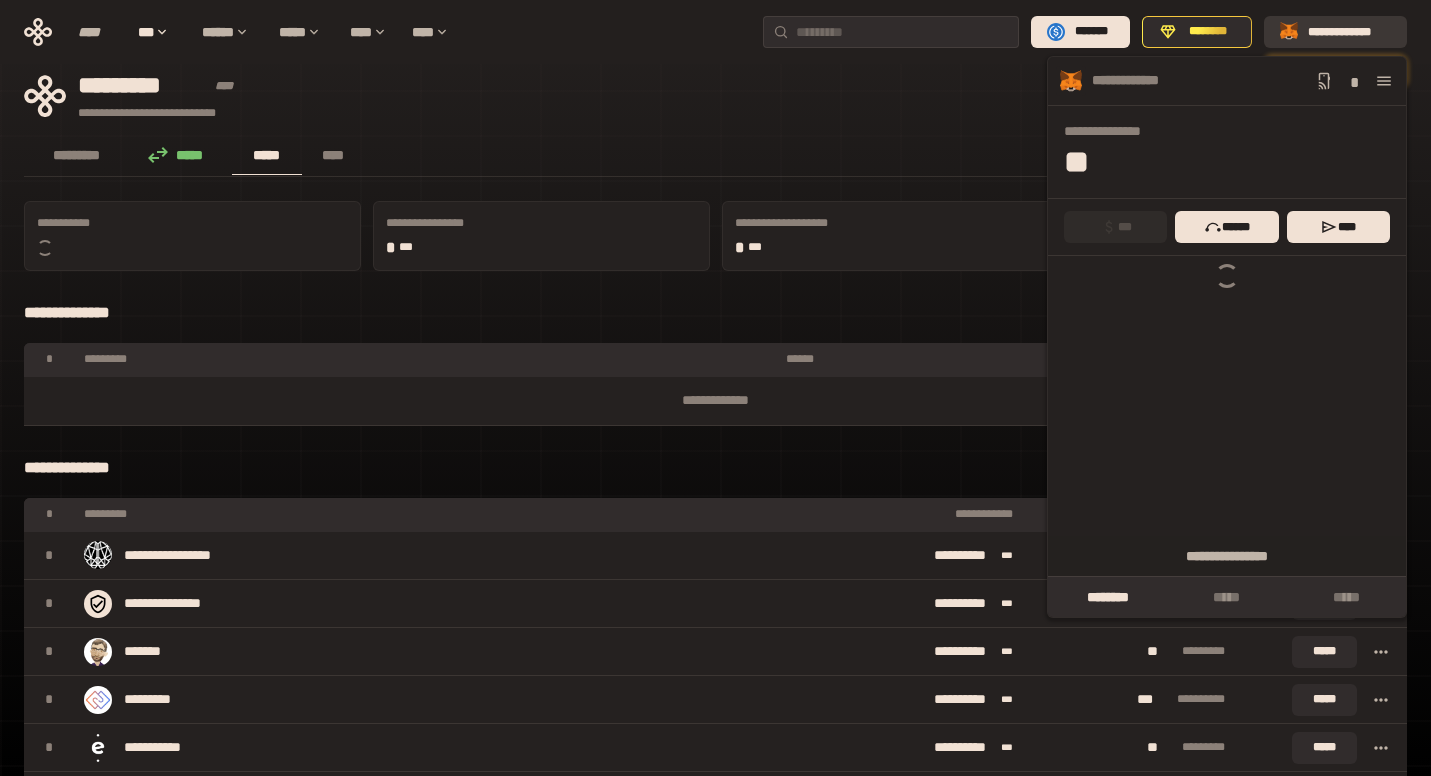 click on "**********" at bounding box center [1349, 32] 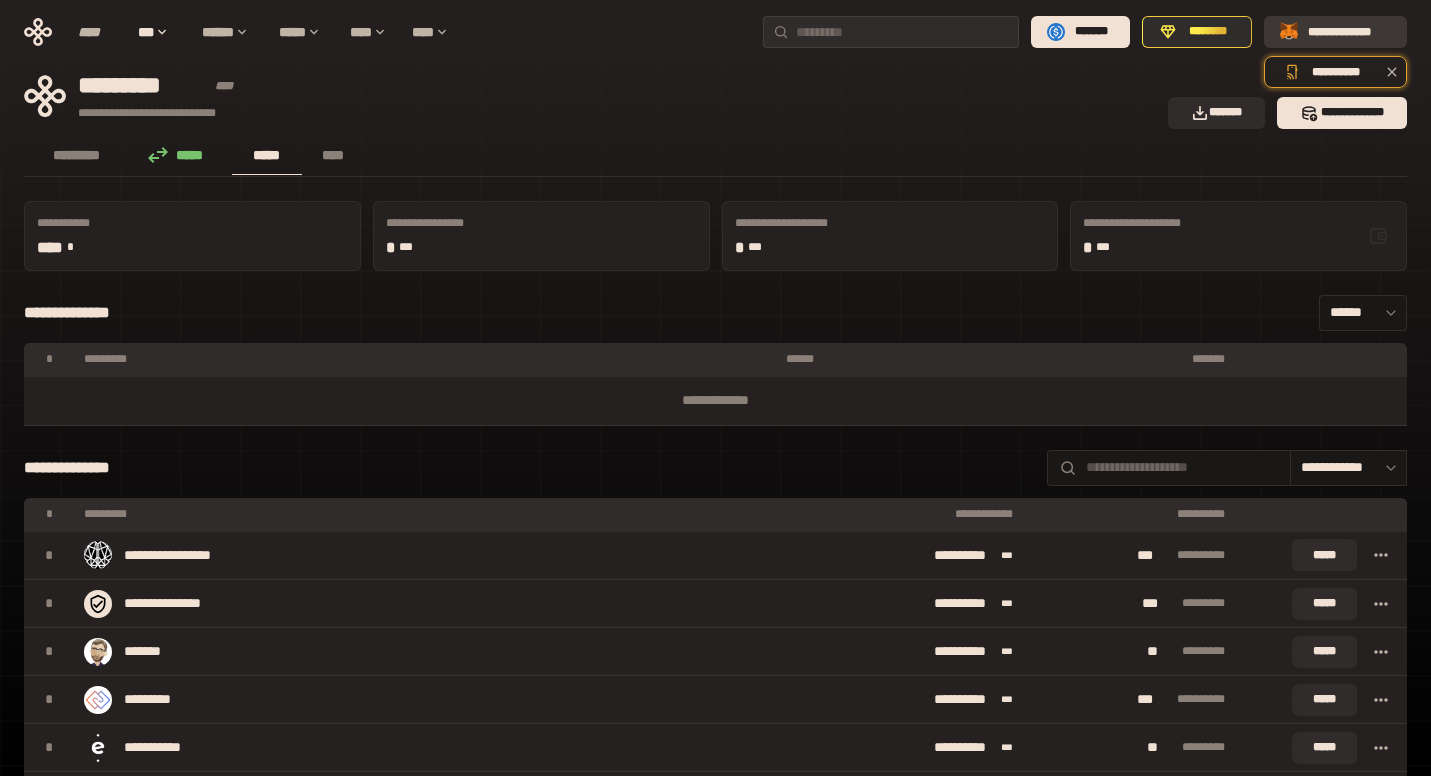 click on "**********" at bounding box center [1349, 32] 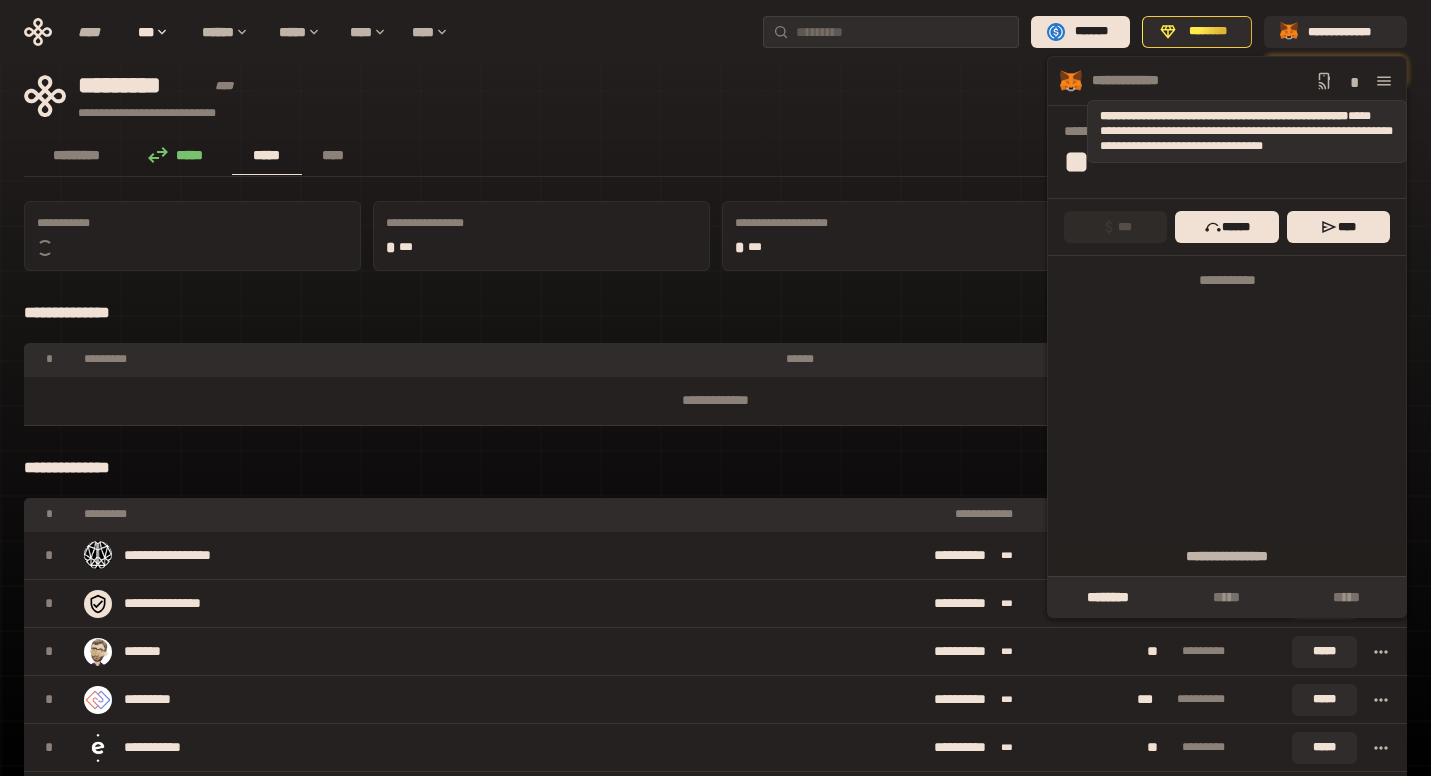 click 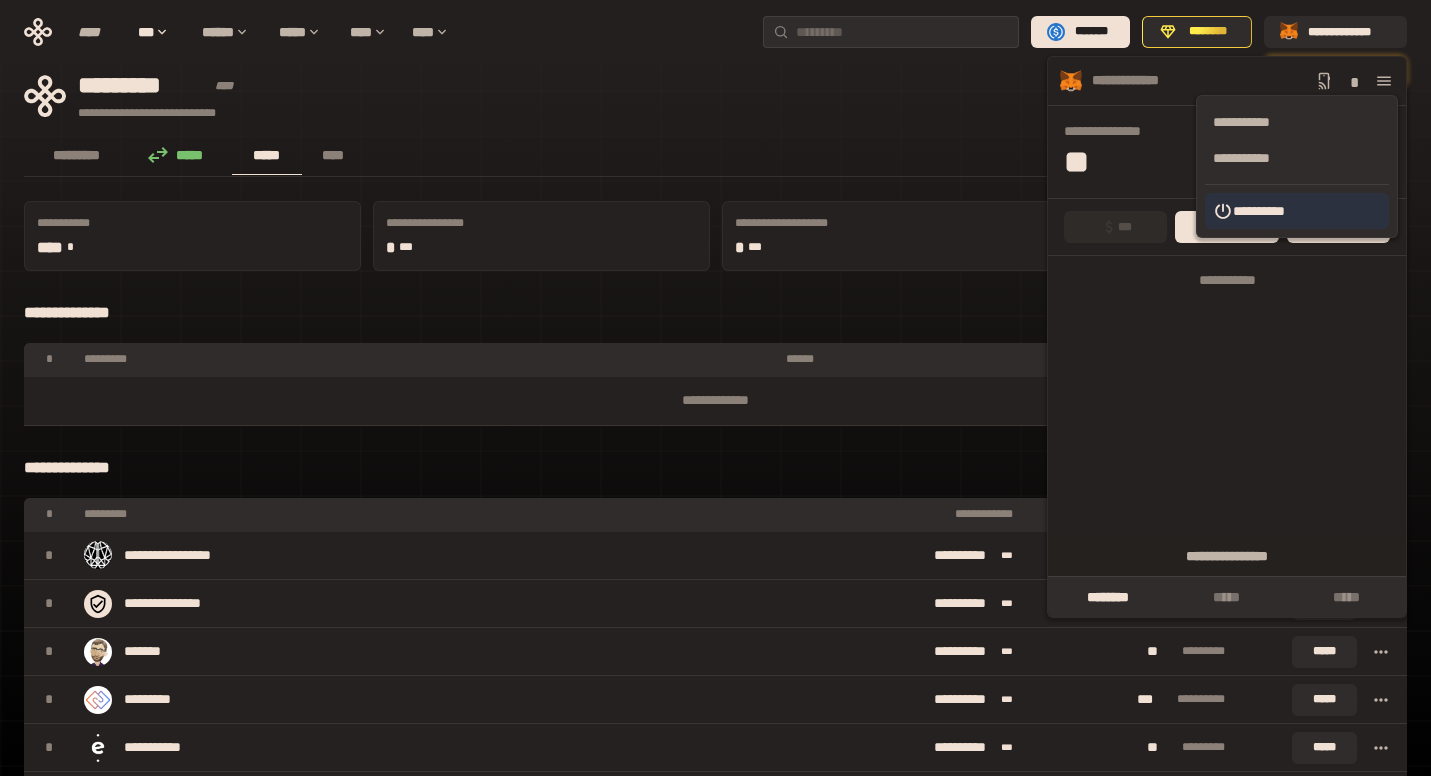 click on "**********" at bounding box center (1297, 211) 